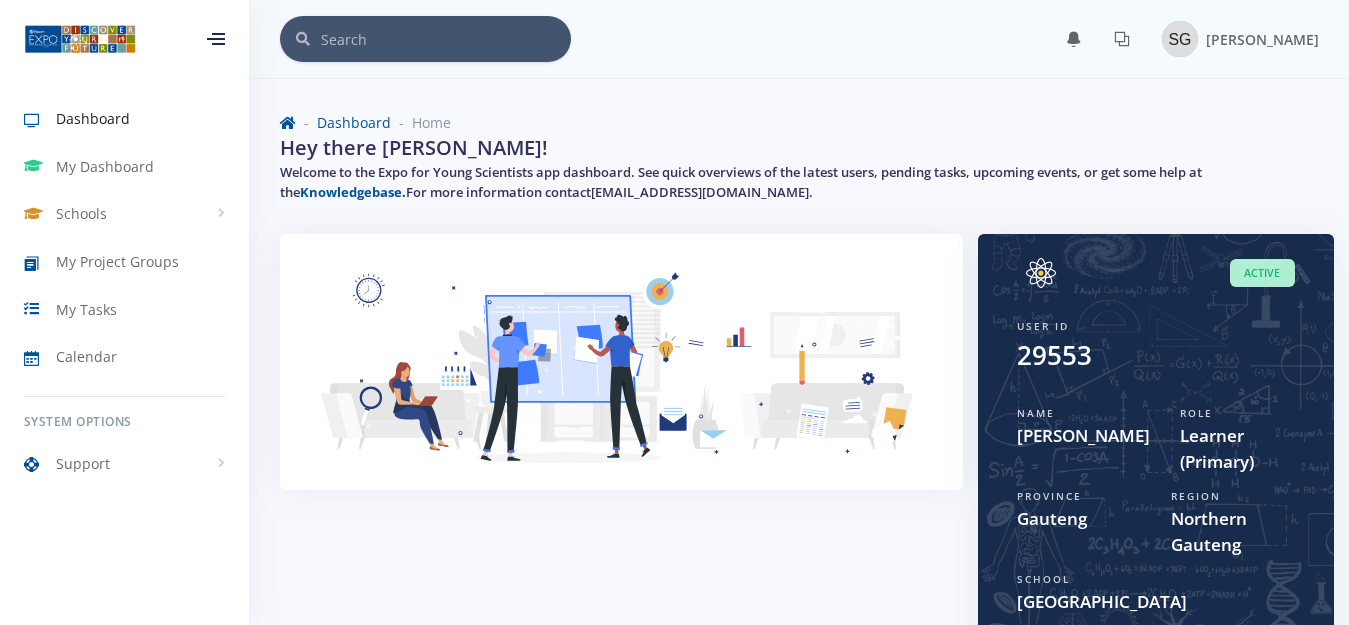 scroll, scrollTop: 0, scrollLeft: 0, axis: both 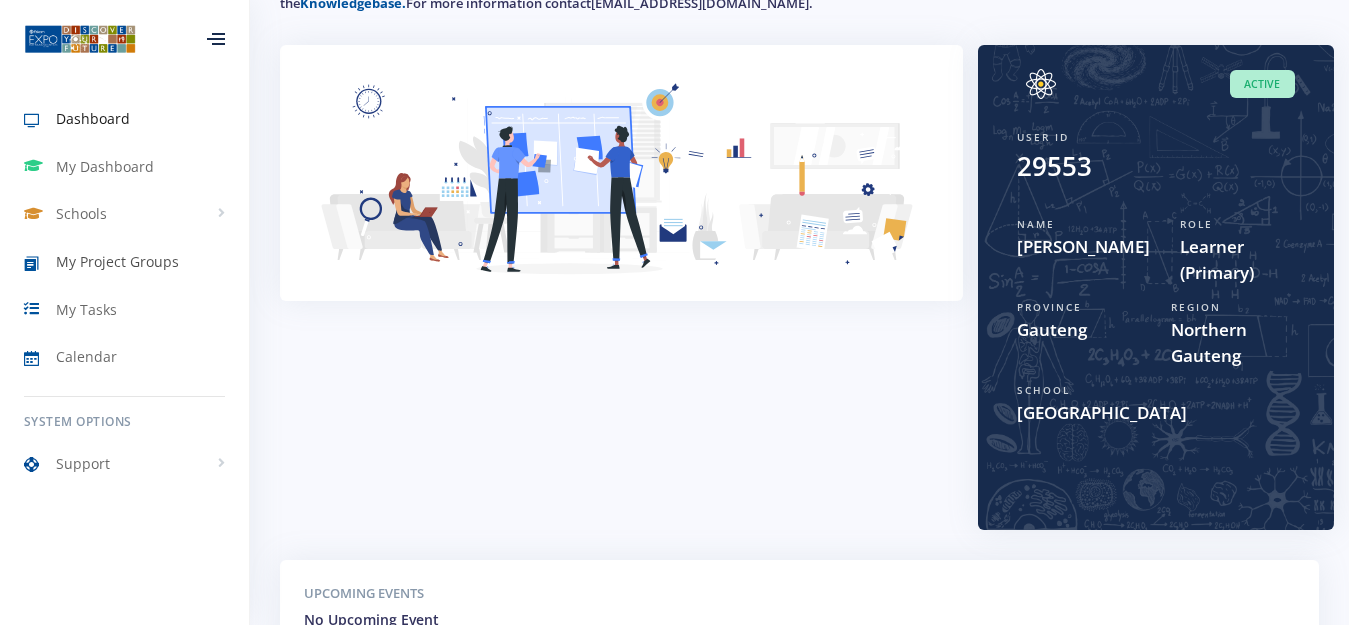 click on "My Project Groups" at bounding box center [117, 261] 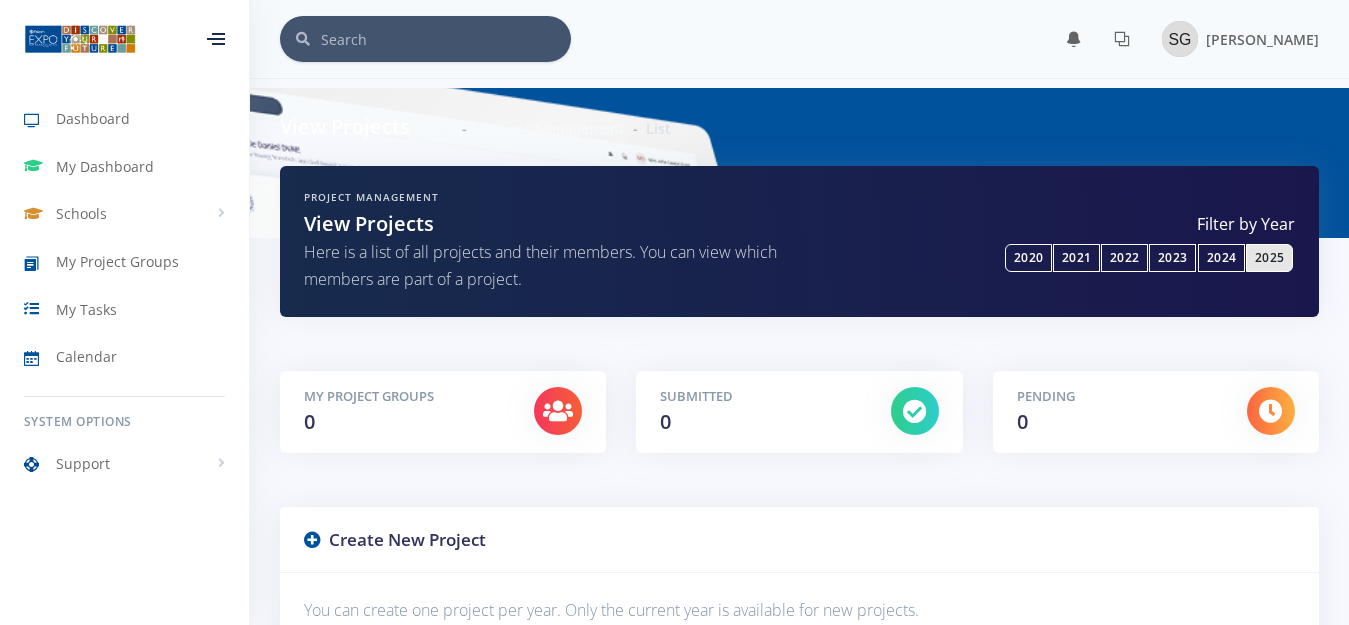scroll, scrollTop: 0, scrollLeft: 0, axis: both 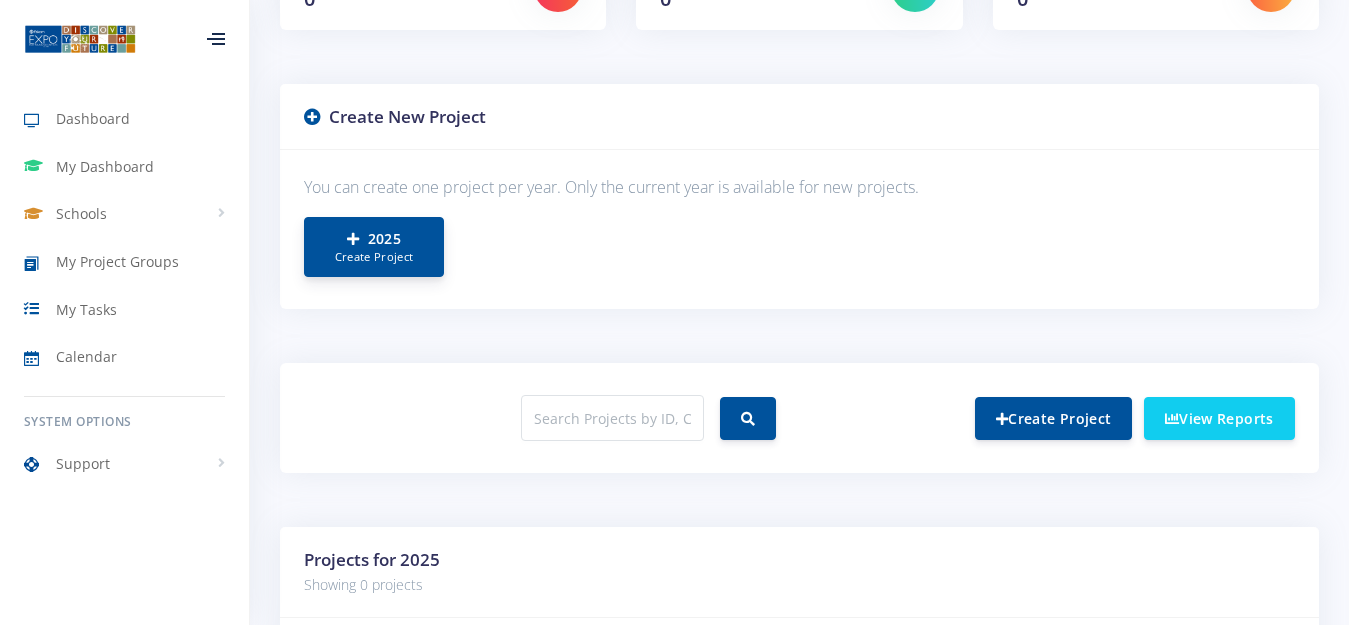 click on "2025
Create Project" at bounding box center [374, 247] 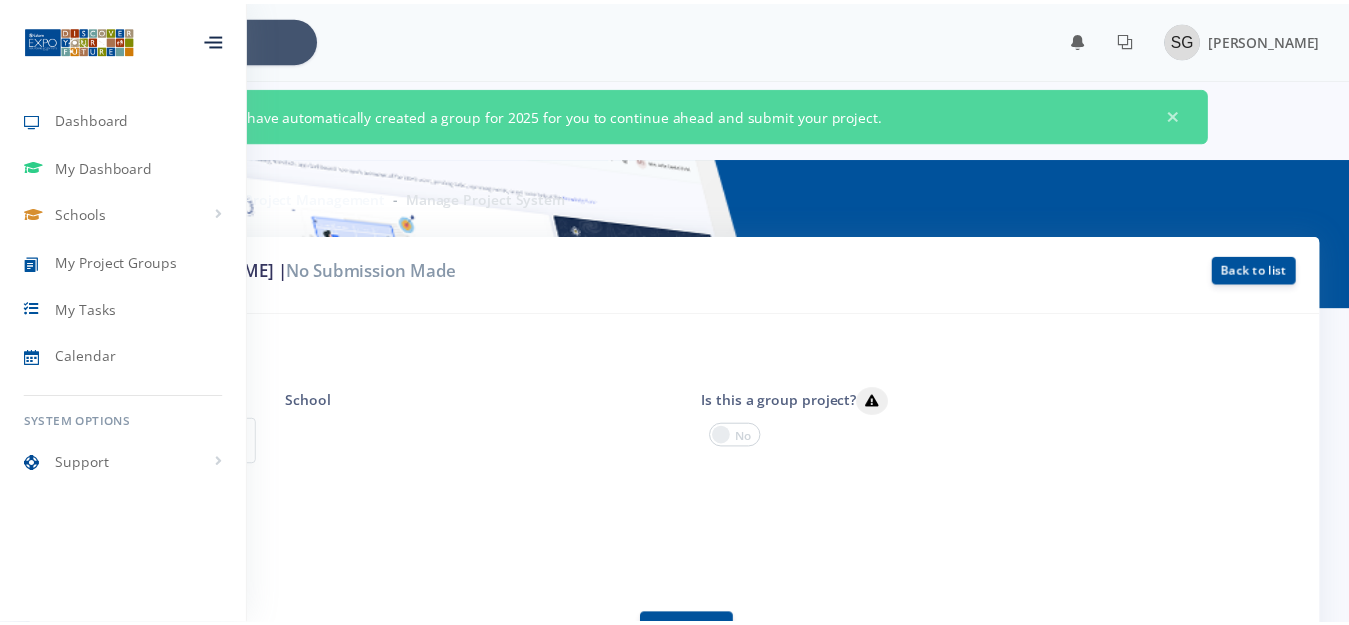 scroll, scrollTop: 0, scrollLeft: 0, axis: both 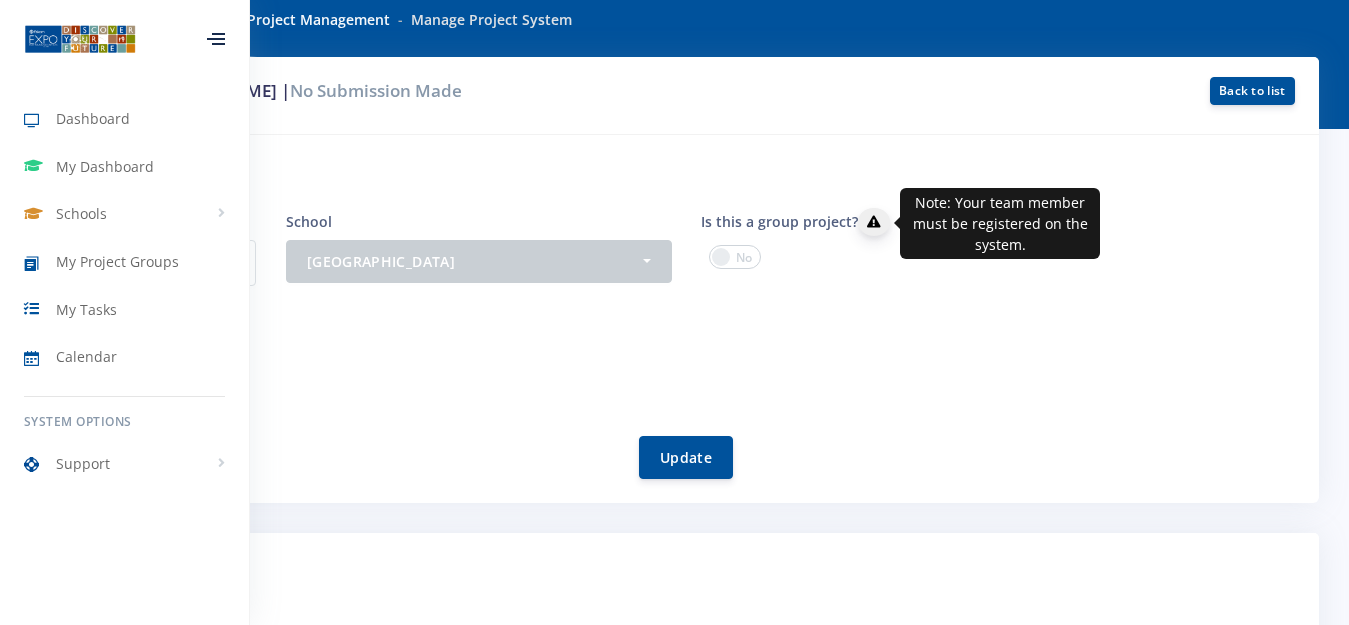 click at bounding box center [874, 222] 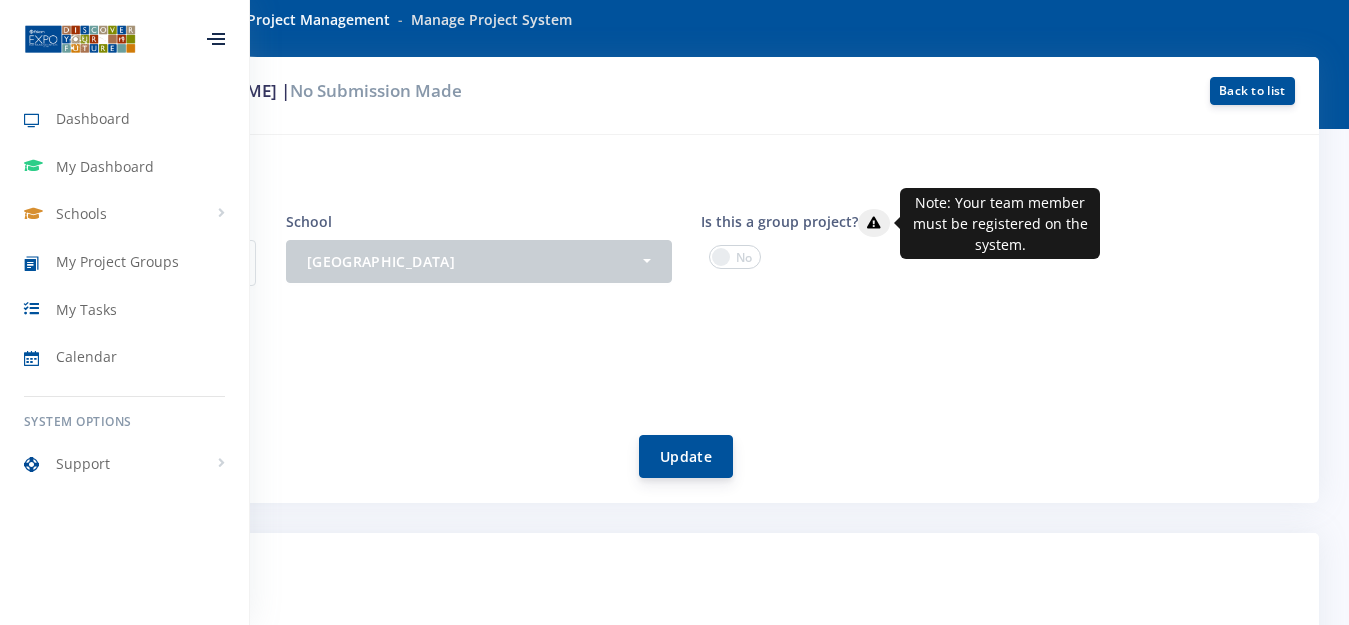 click on "Update" at bounding box center (686, 456) 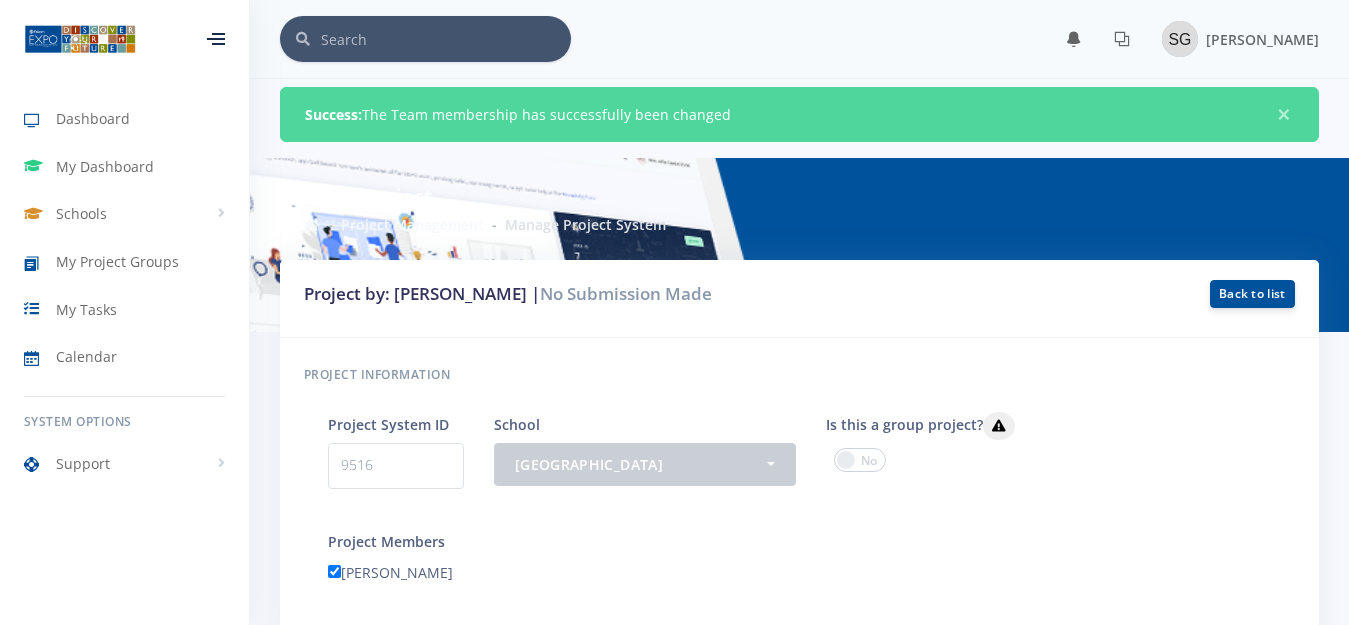 scroll, scrollTop: 0, scrollLeft: 0, axis: both 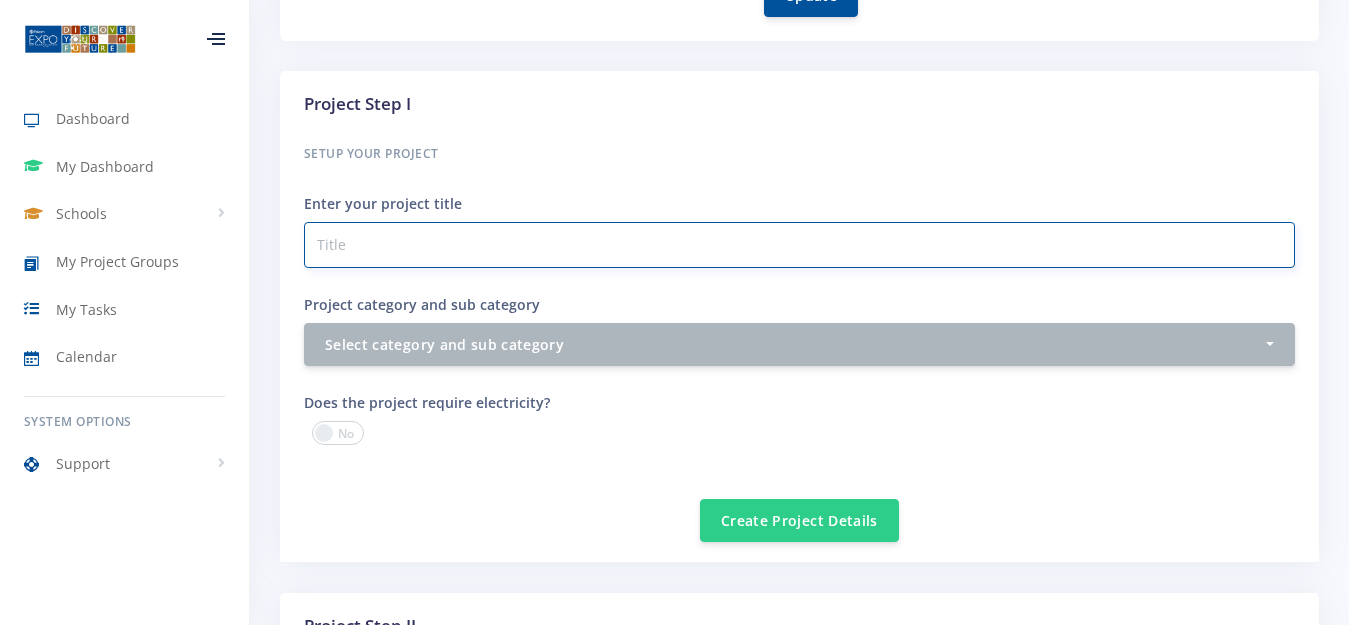 click on "Project category and sub category" at bounding box center [799, 245] 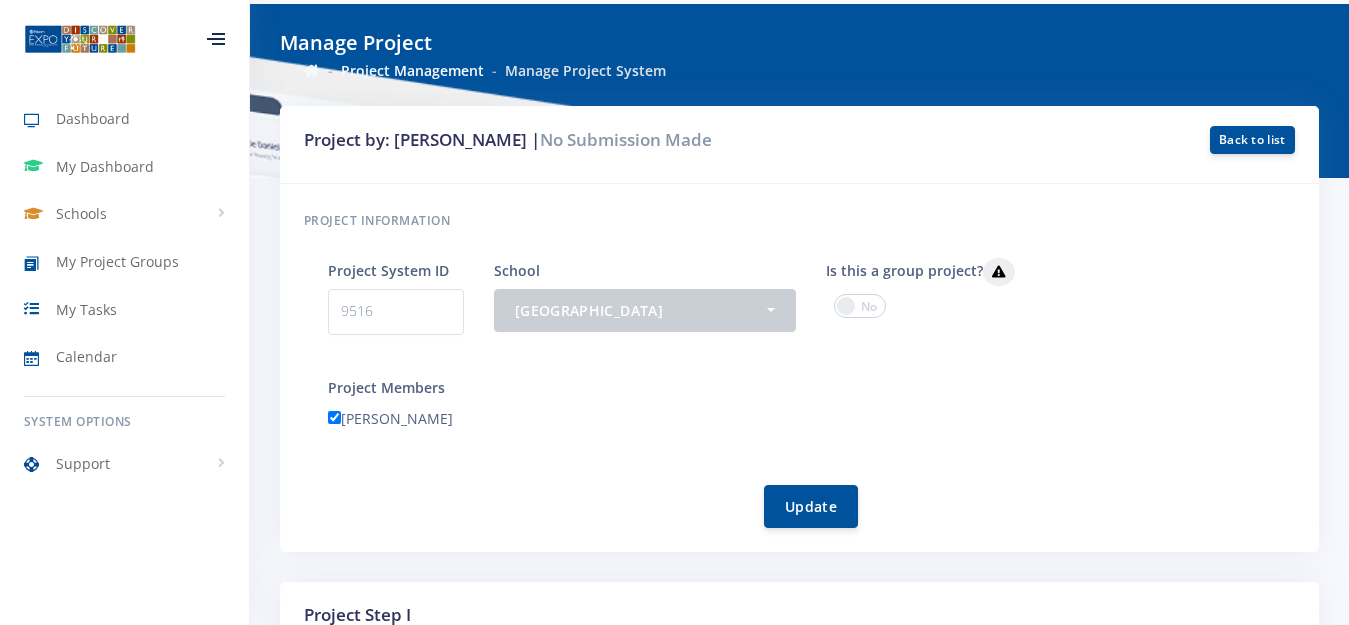 scroll, scrollTop: 0, scrollLeft: 0, axis: both 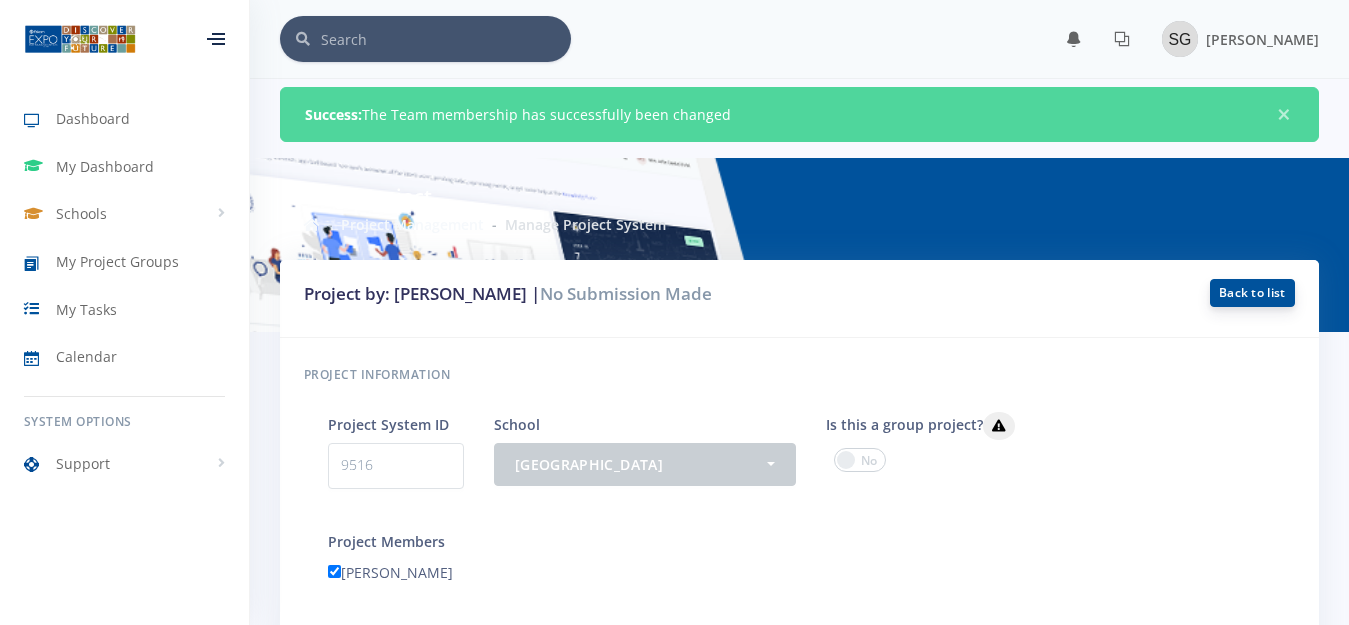 type on "Affordable" 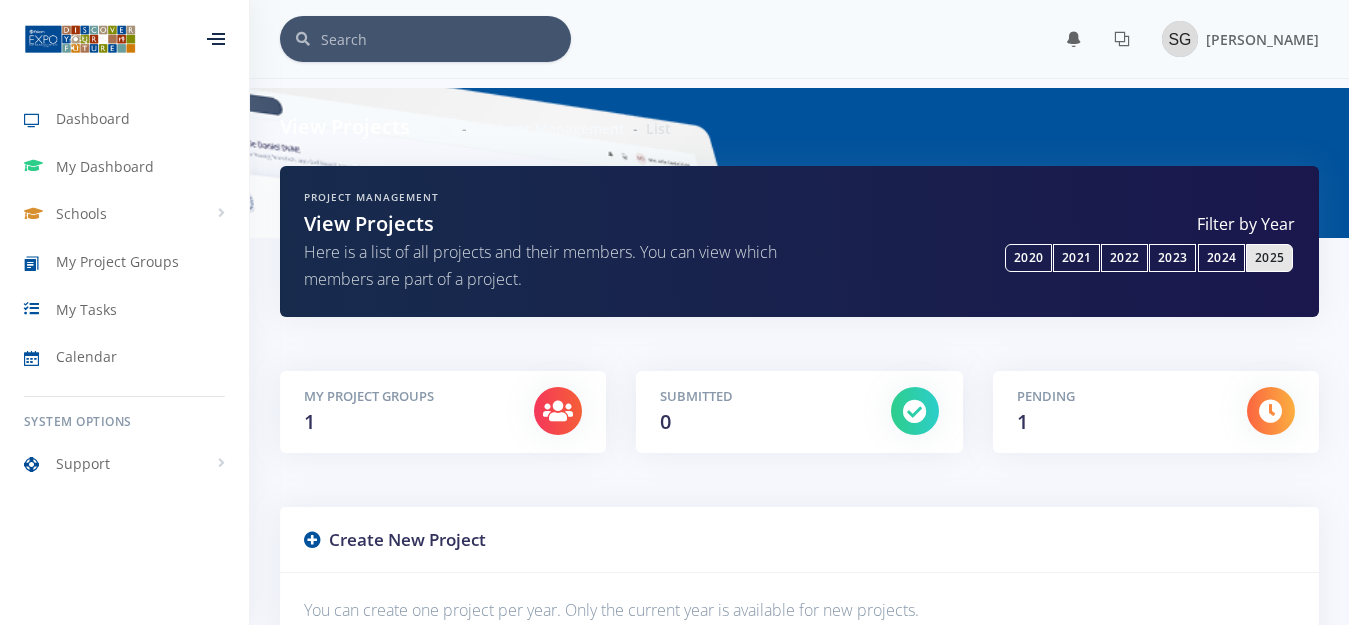 scroll, scrollTop: 0, scrollLeft: 0, axis: both 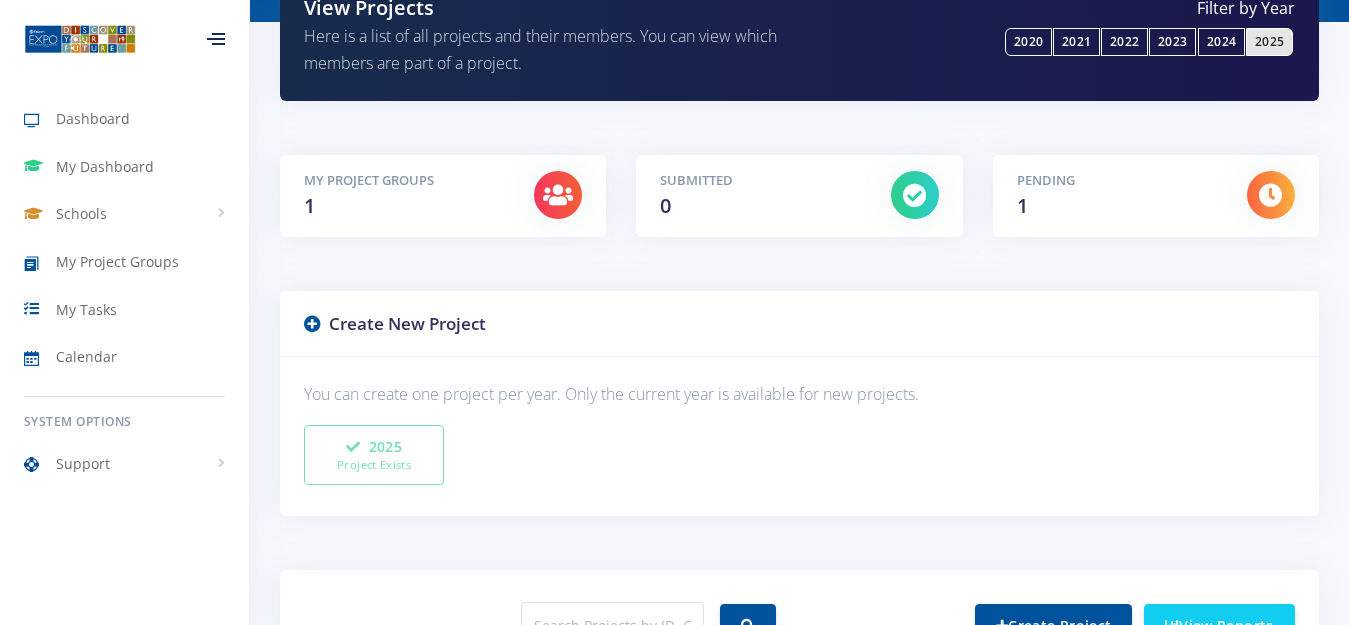 click on "Pending
1" at bounding box center [1117, 196] 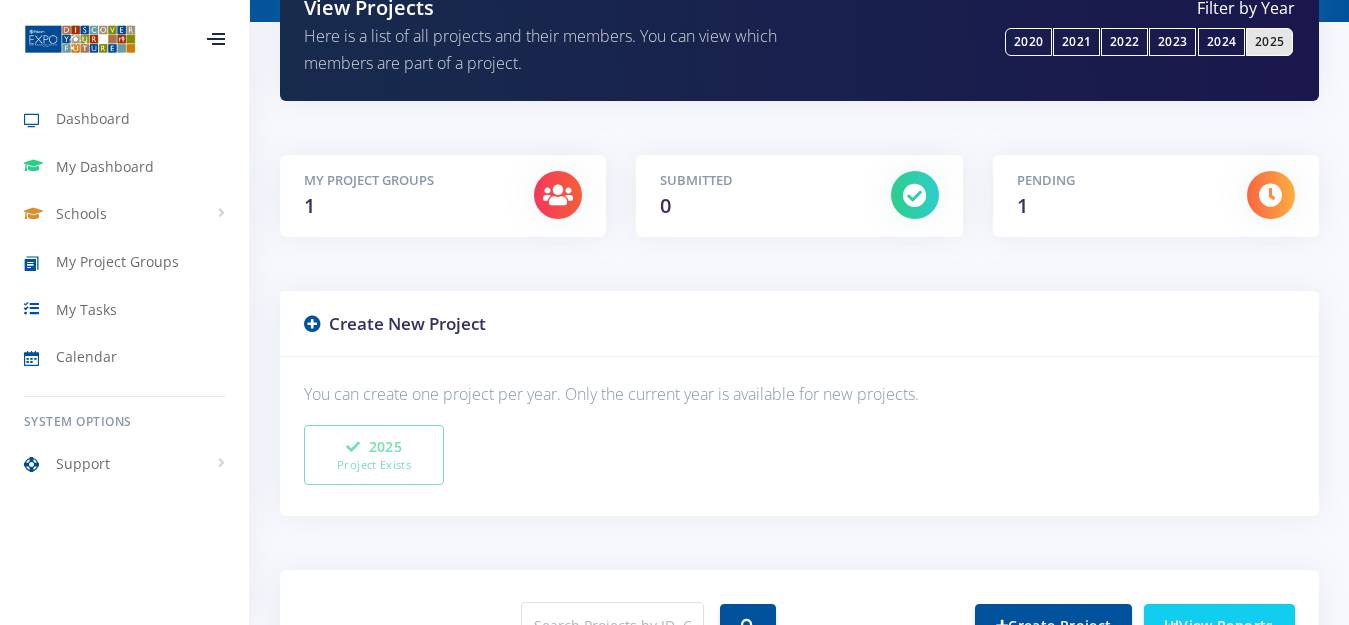 click at bounding box center [1271, 195] 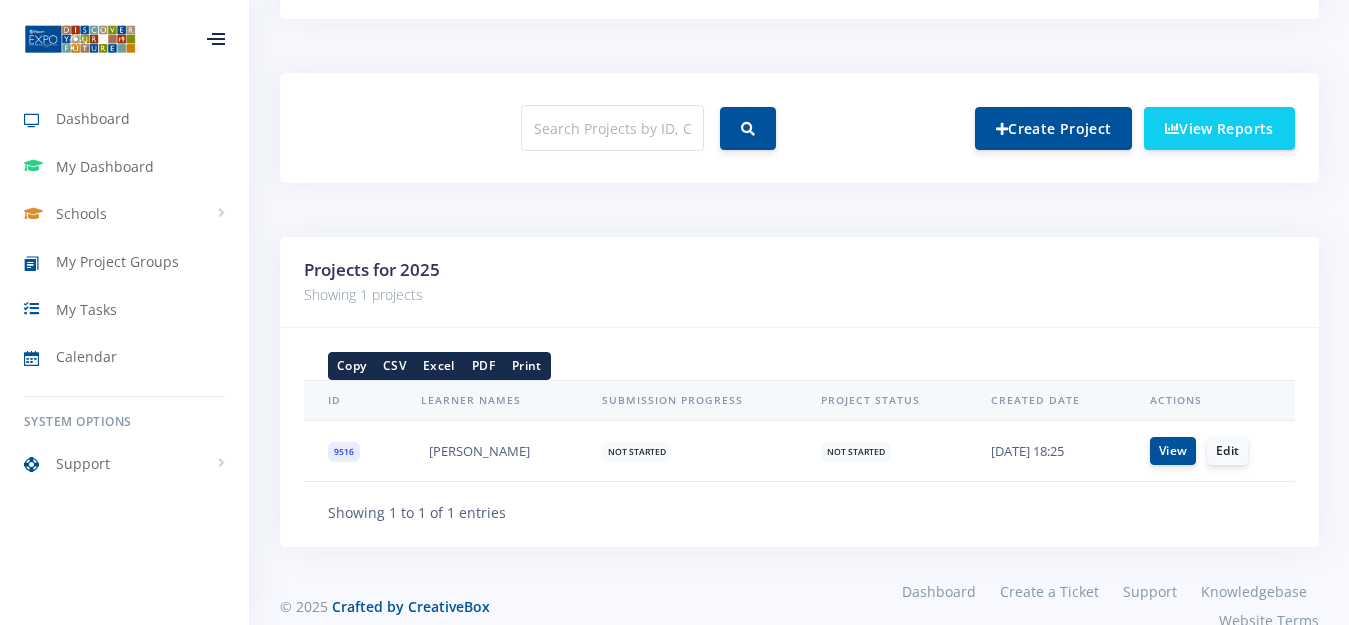 scroll, scrollTop: 737, scrollLeft: 0, axis: vertical 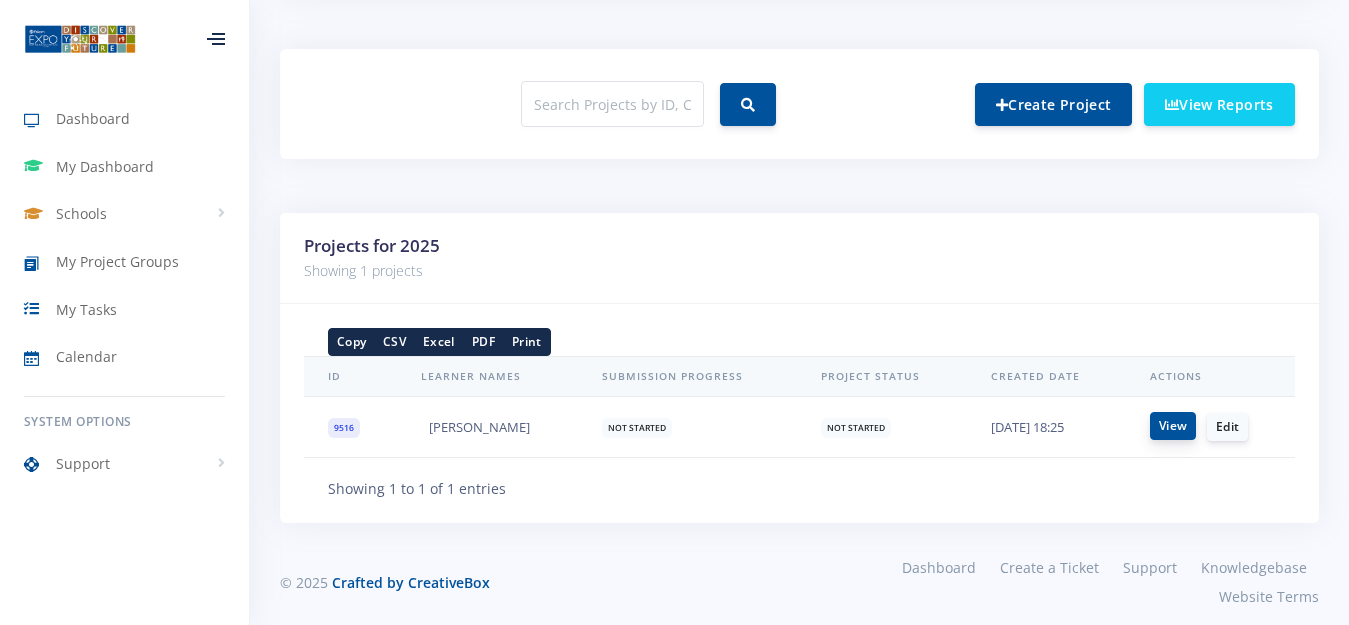 click on "View" at bounding box center [1173, 426] 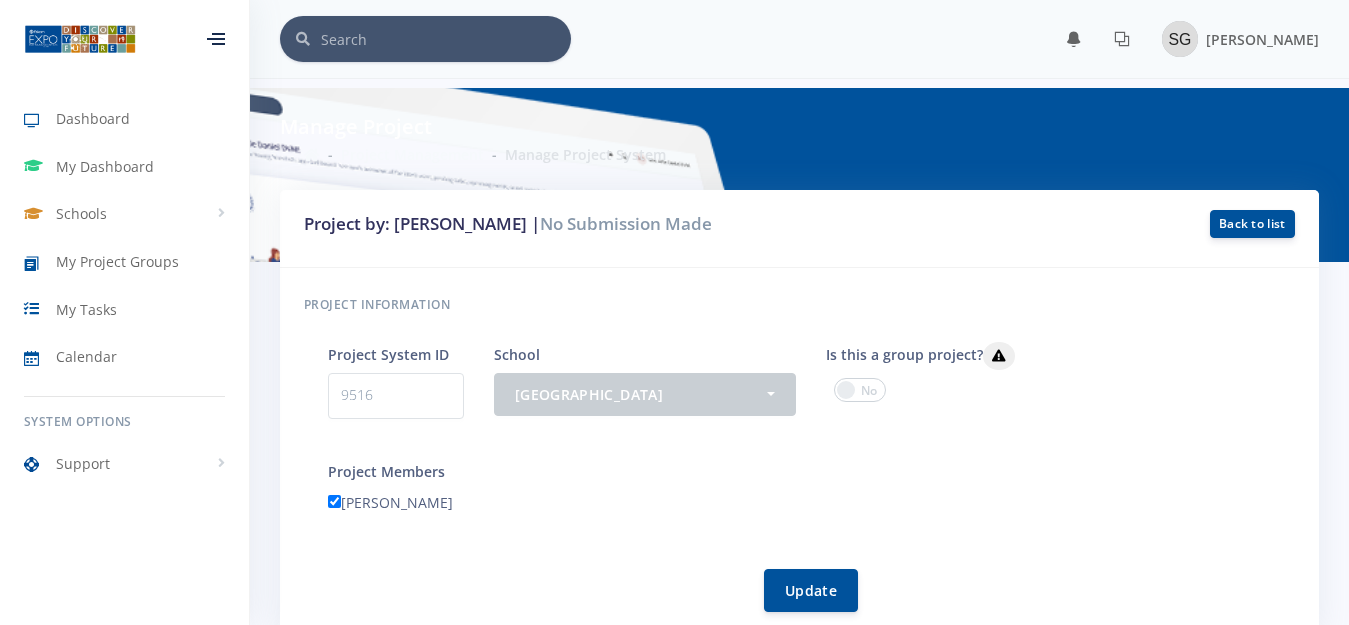 scroll, scrollTop: 0, scrollLeft: 0, axis: both 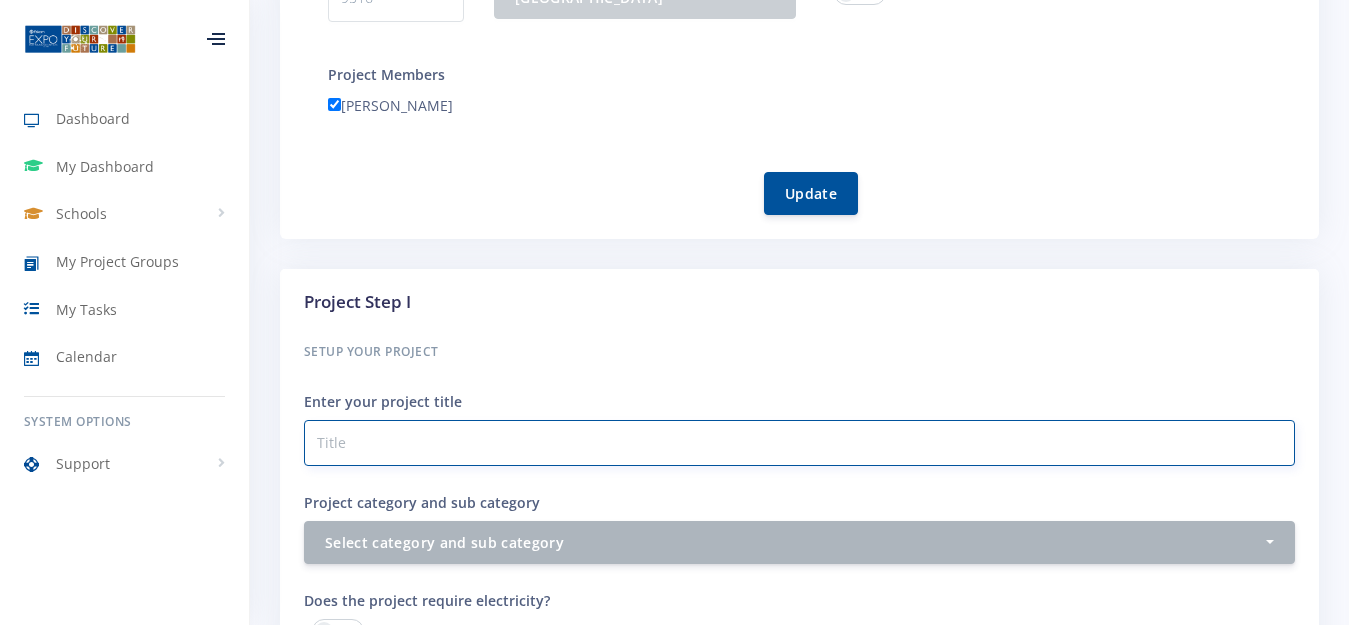 click on "Project category and sub category" at bounding box center (799, 443) 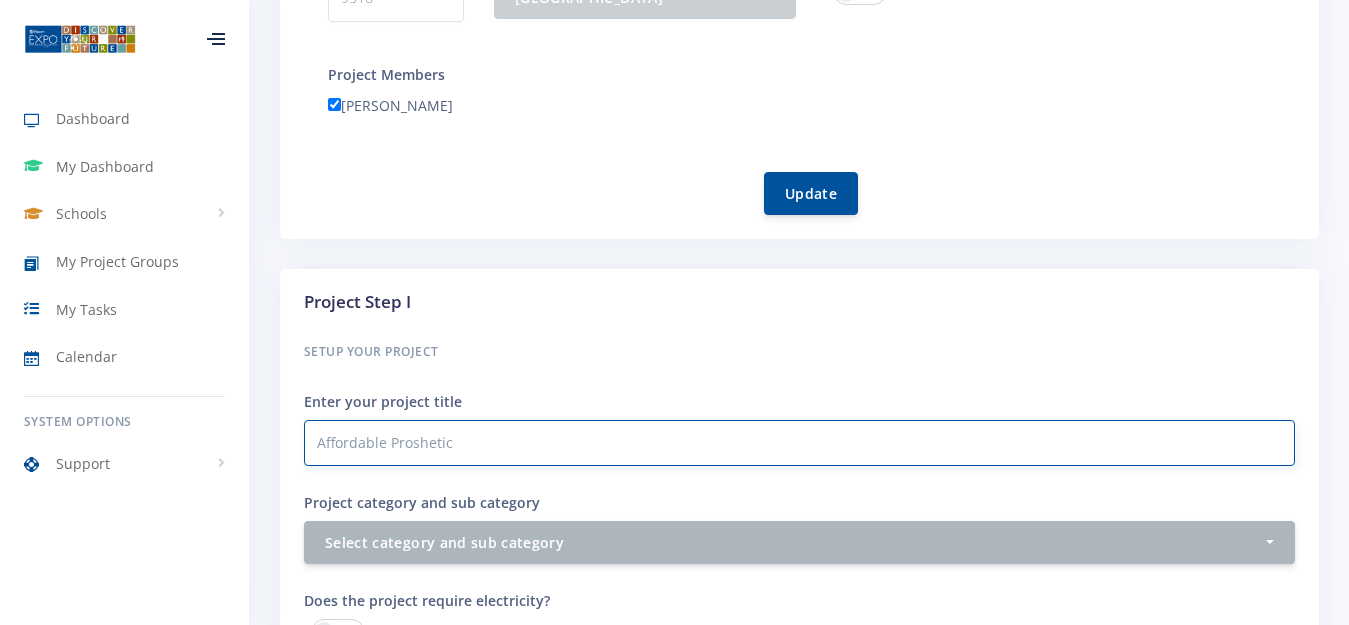 click on "Affordable Proshetic" at bounding box center [799, 443] 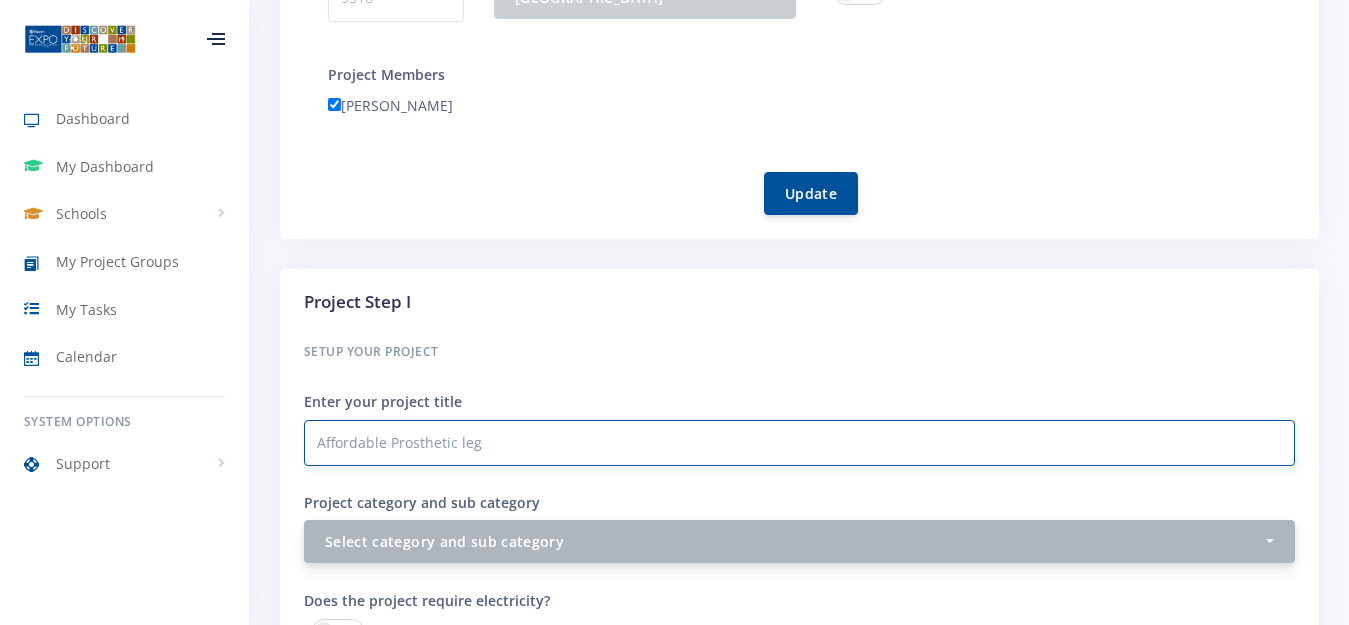 type on "Affordable Prosthetic leg" 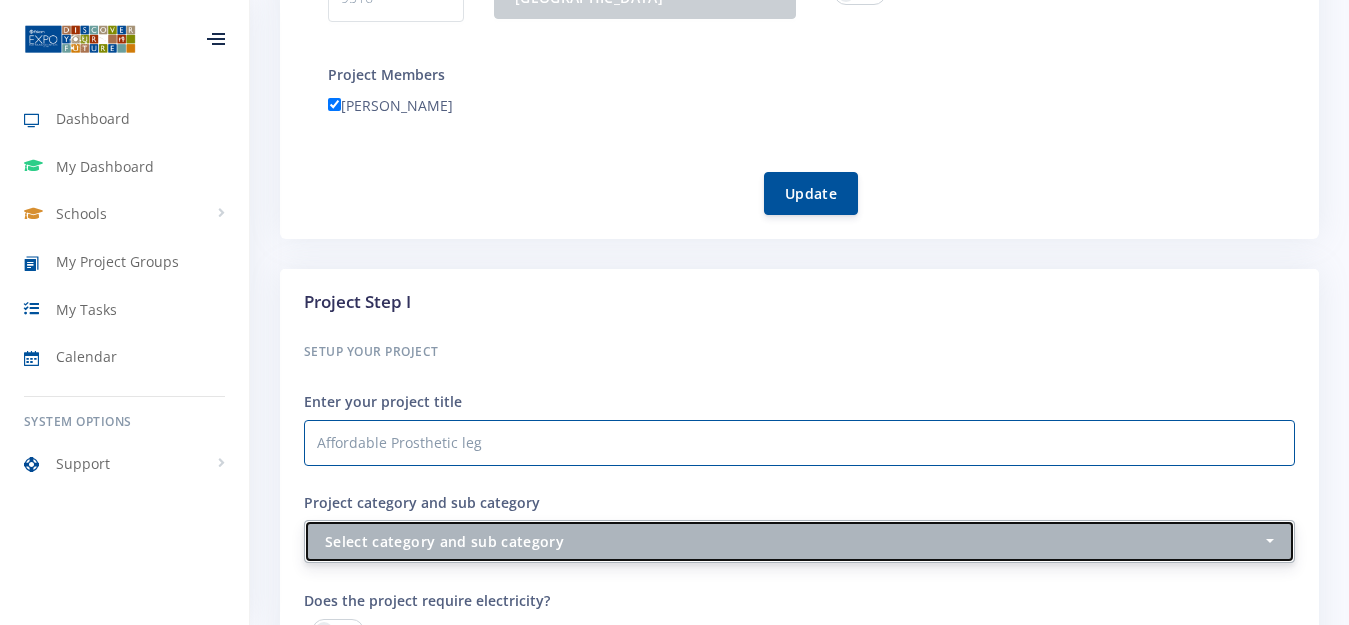click on "Select category and sub category" at bounding box center (799, 541) 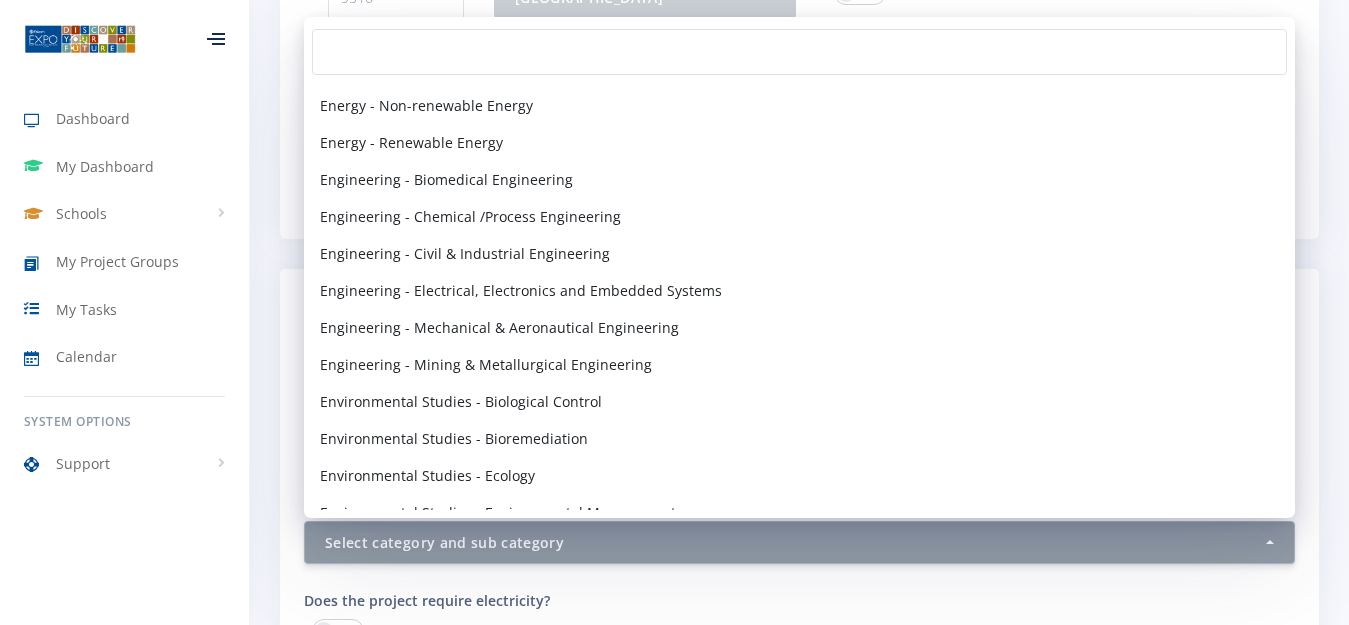 scroll, scrollTop: 1441, scrollLeft: 0, axis: vertical 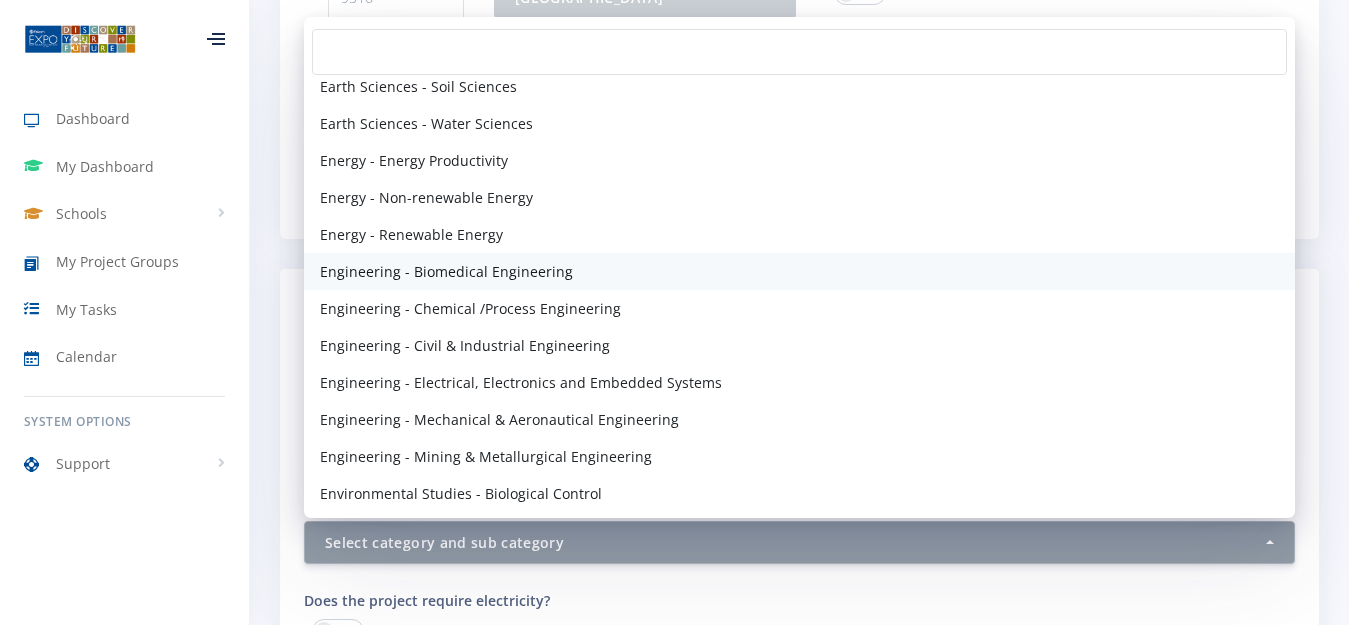 click on "Engineering - Biomedical Engineering" at bounding box center [446, 271] 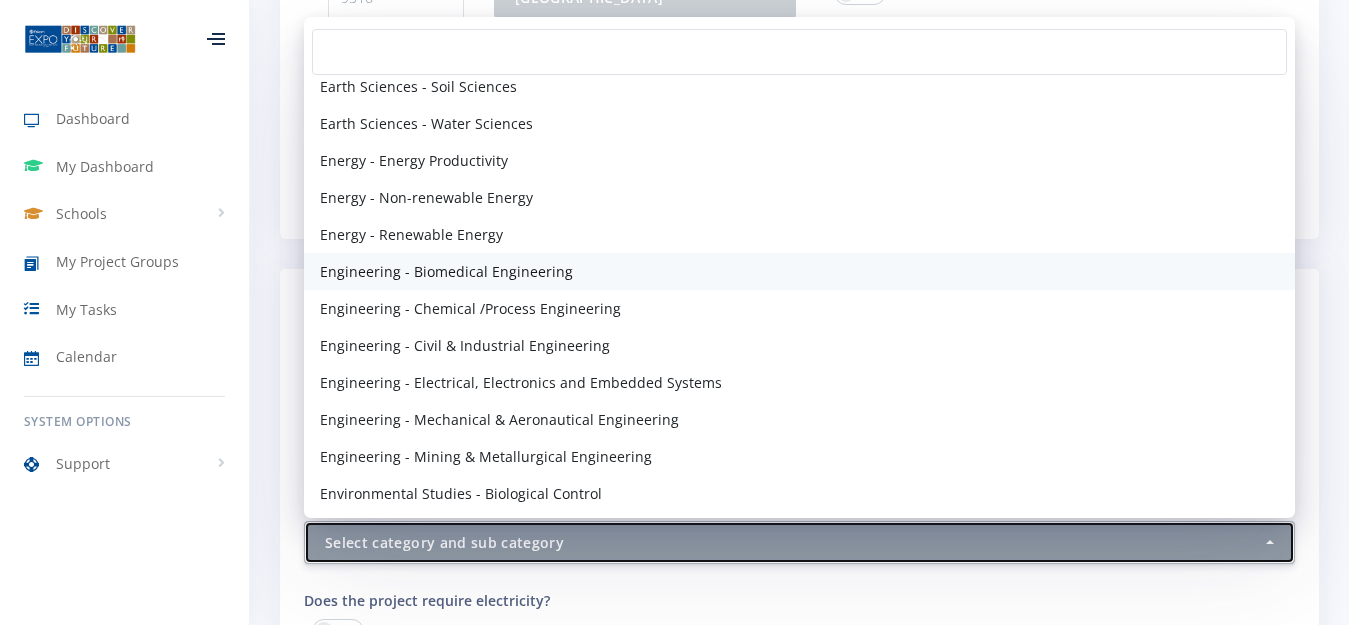 select on "41" 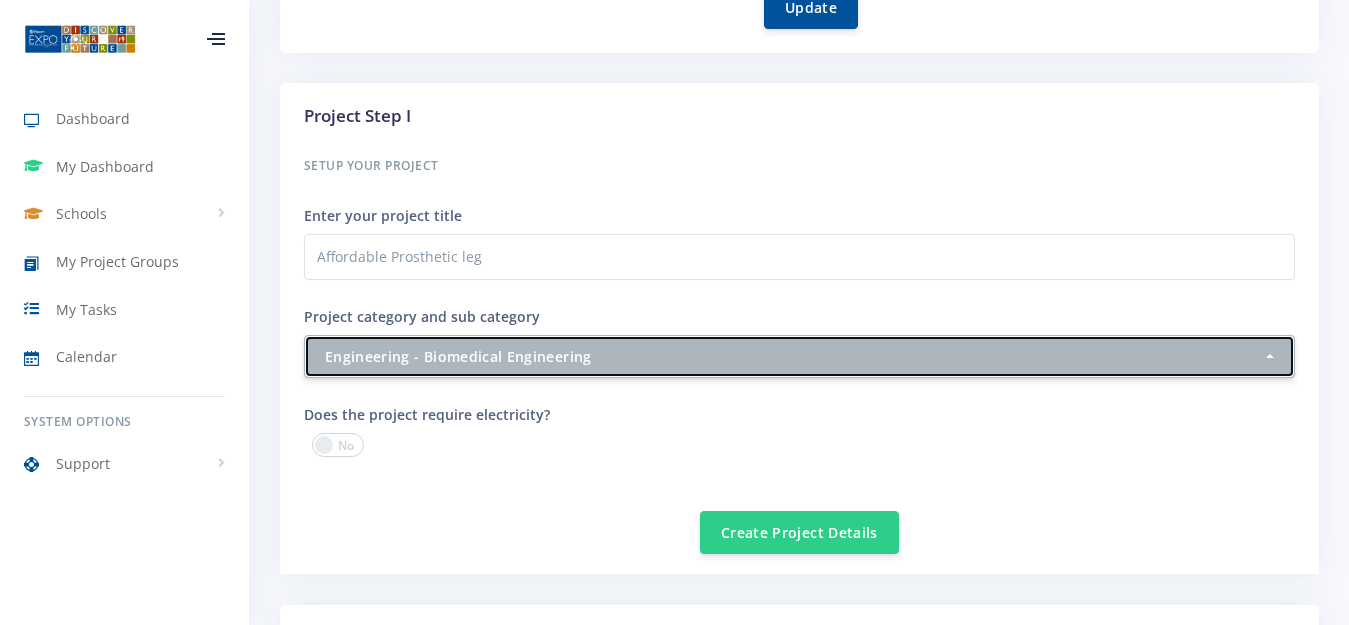 scroll, scrollTop: 619, scrollLeft: 0, axis: vertical 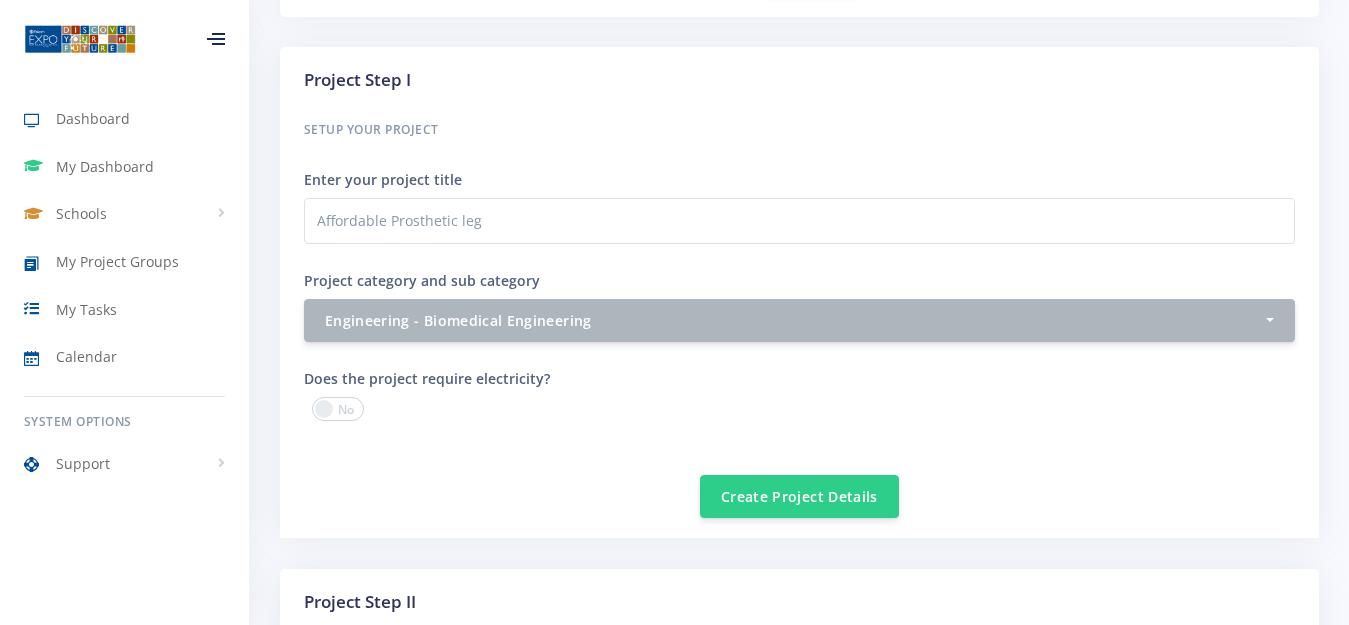 click at bounding box center (338, 409) 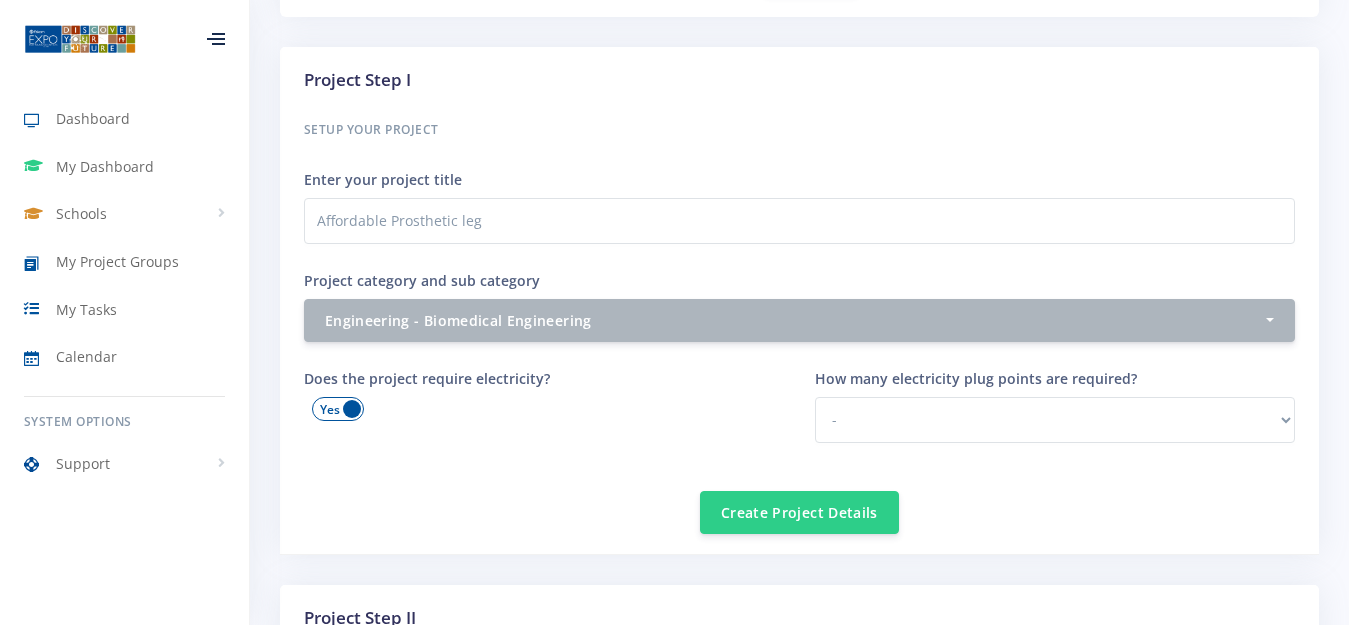 click at bounding box center [338, 409] 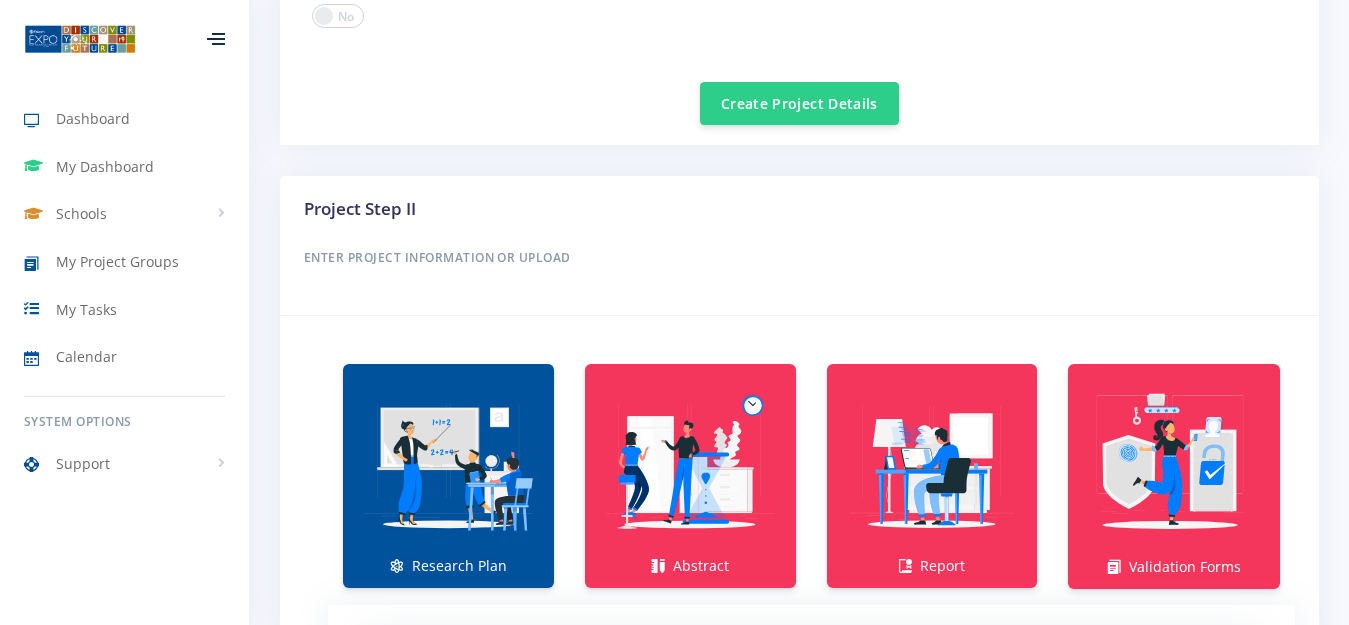 scroll, scrollTop: 1064, scrollLeft: 0, axis: vertical 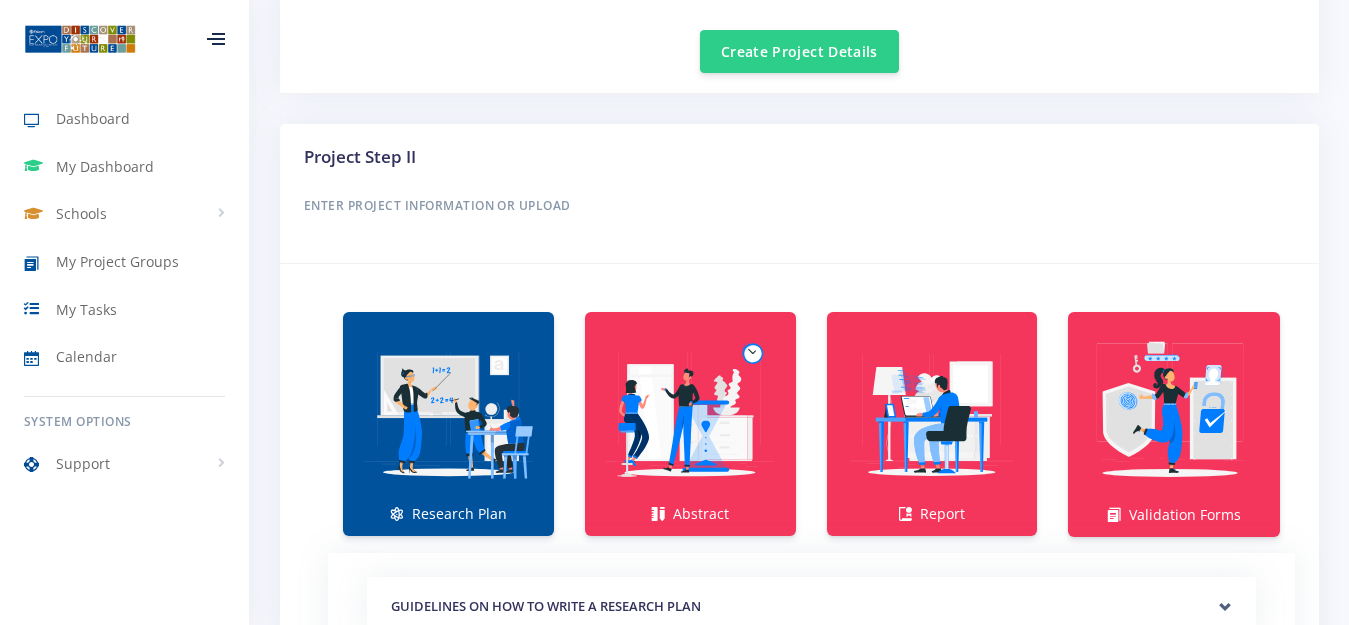 click at bounding box center [448, 413] 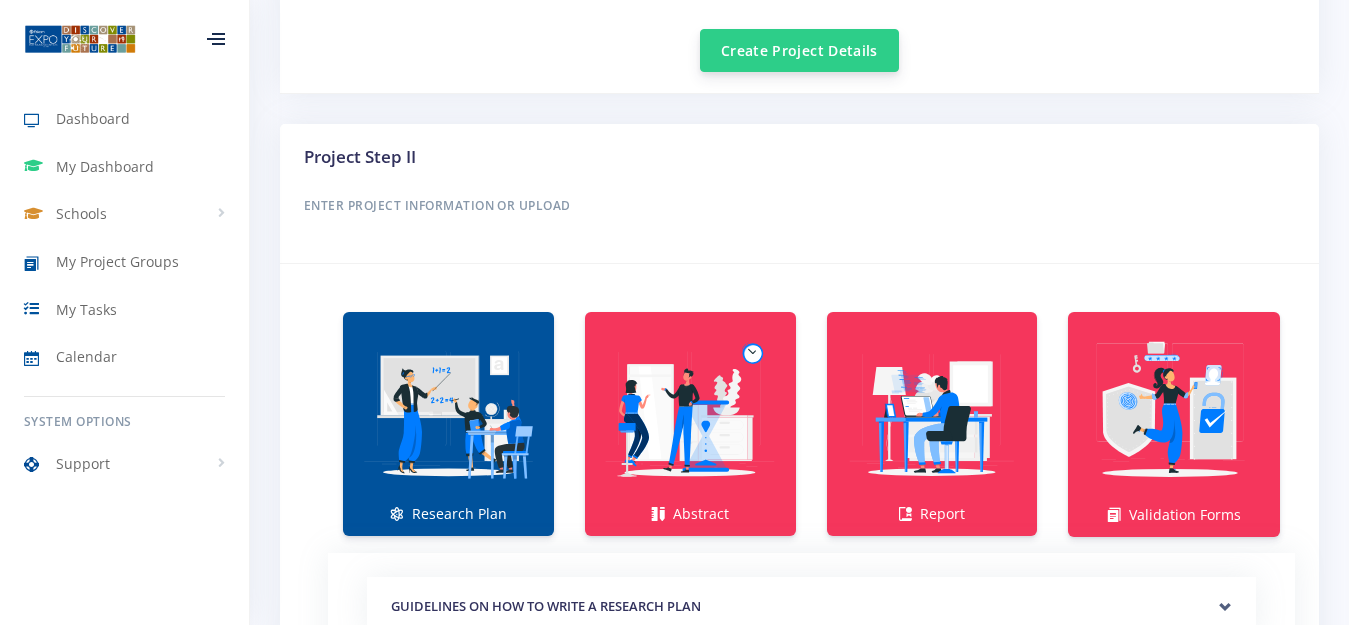 click on "Create Project Details" at bounding box center (799, 50) 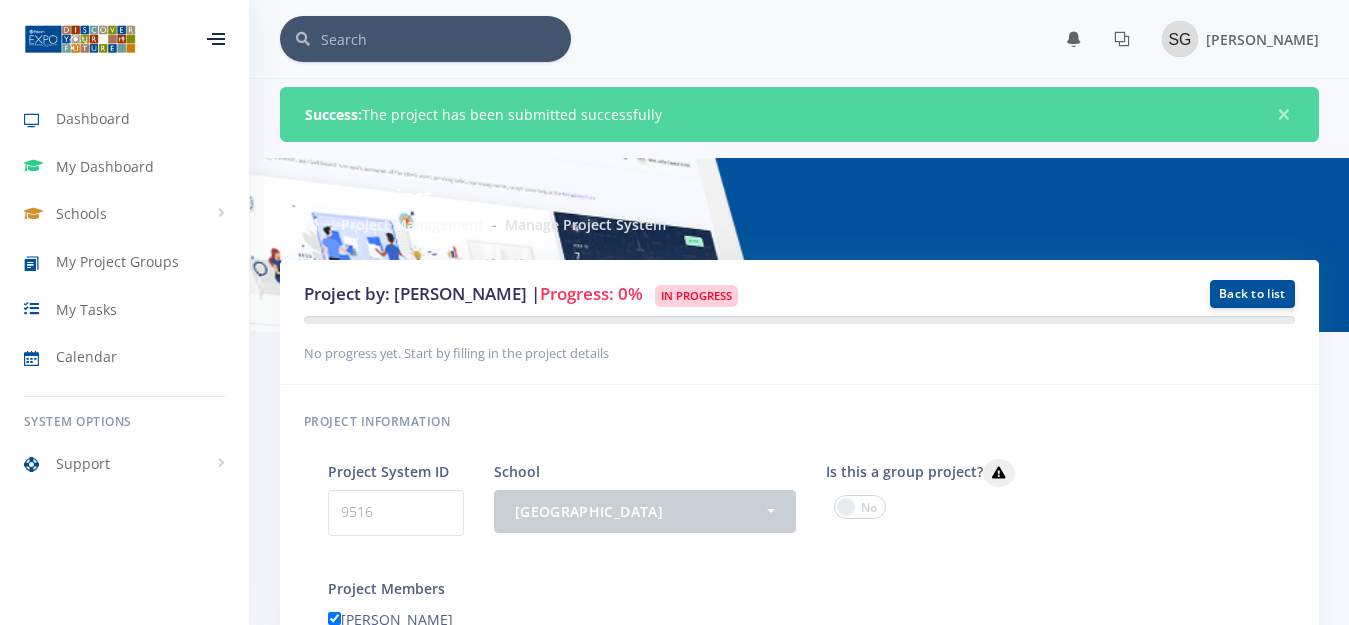 scroll, scrollTop: 0, scrollLeft: 0, axis: both 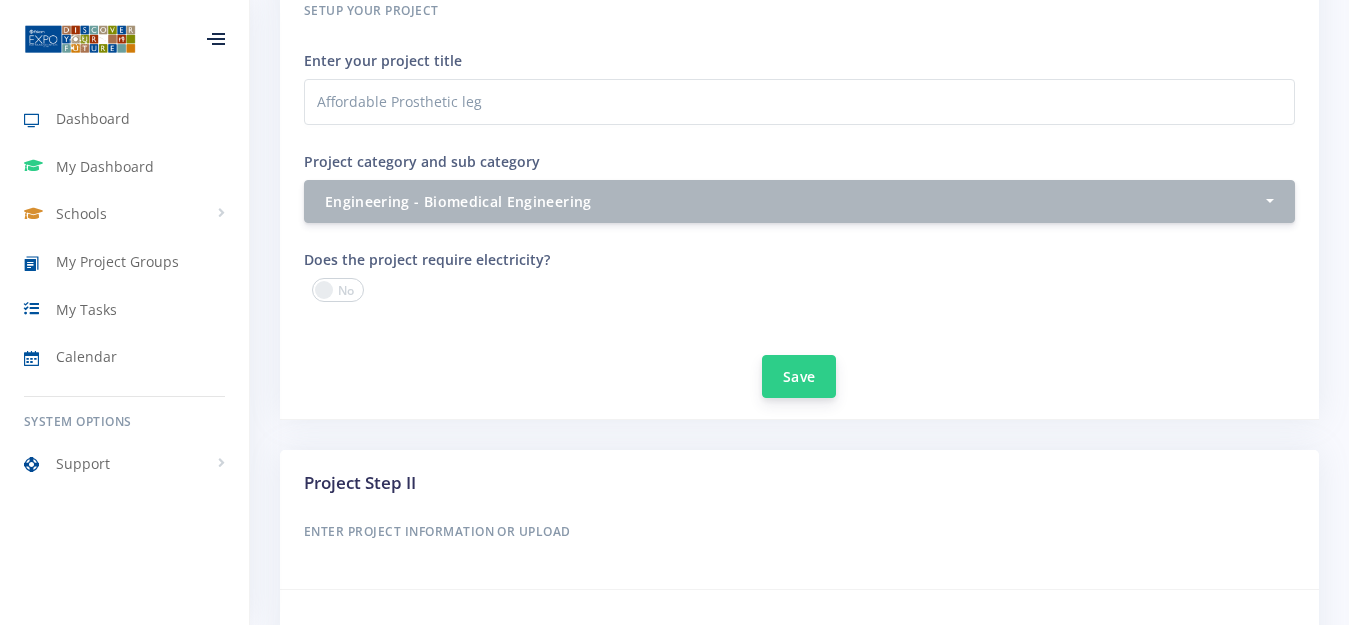 click on "Save" at bounding box center [799, 376] 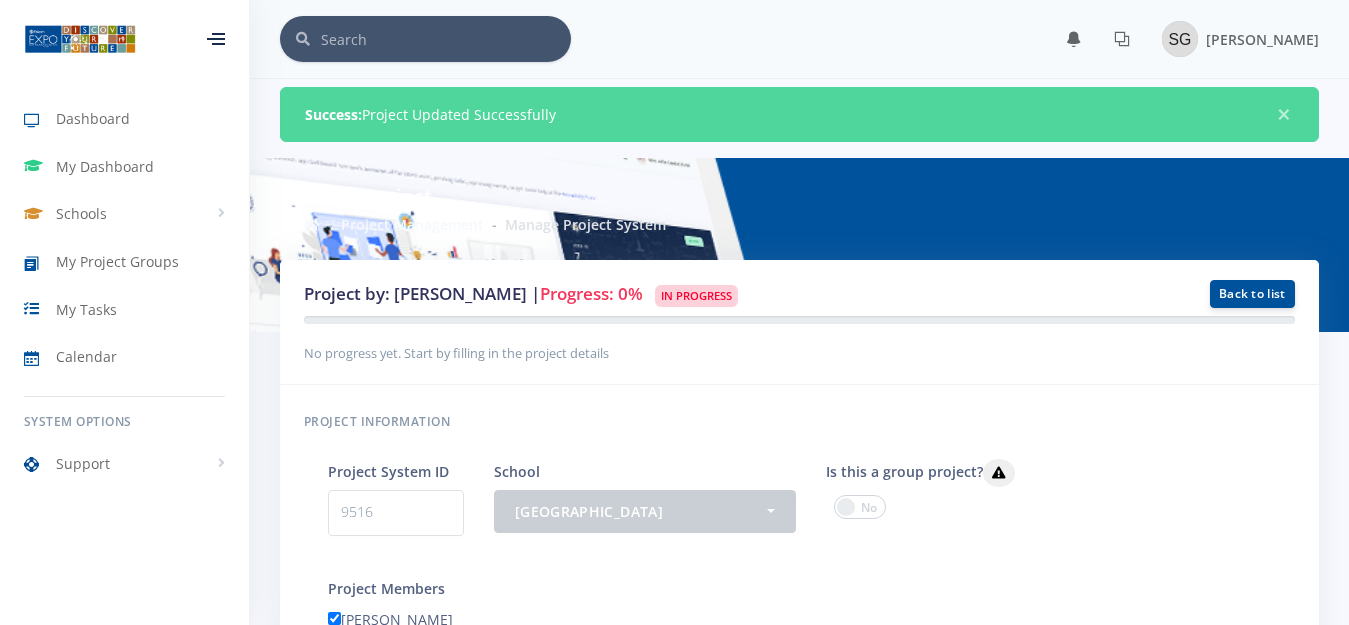 scroll, scrollTop: 0, scrollLeft: 0, axis: both 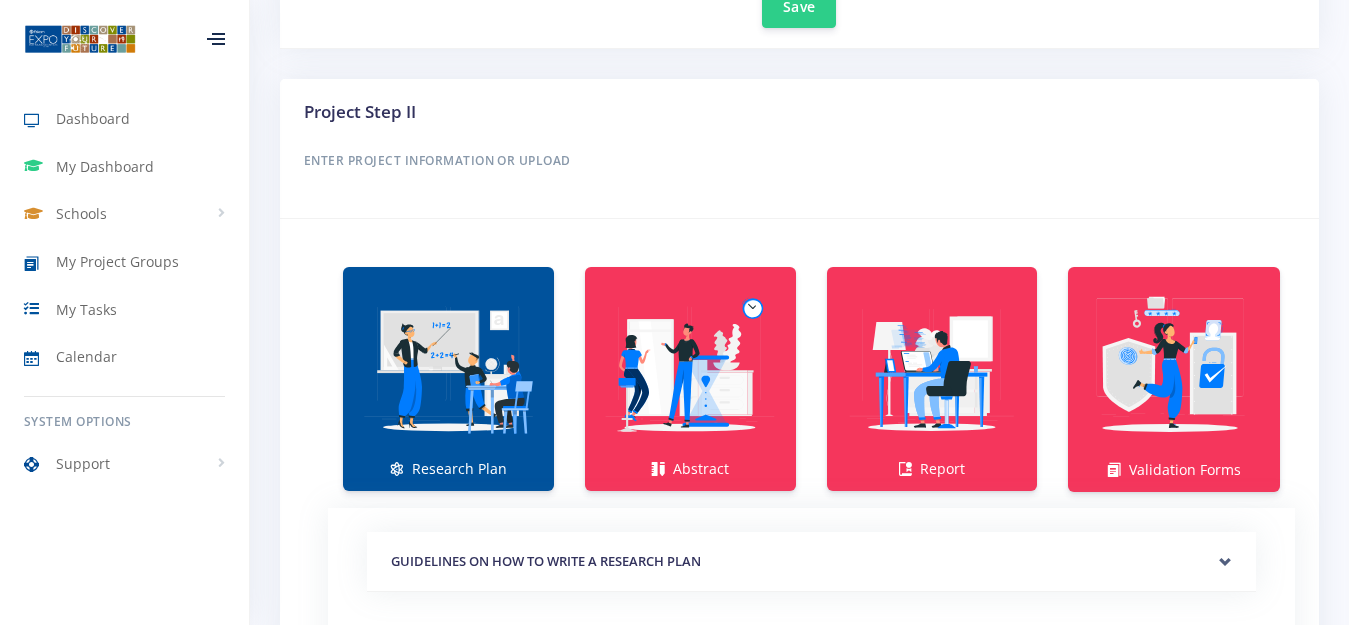 click at bounding box center (448, 368) 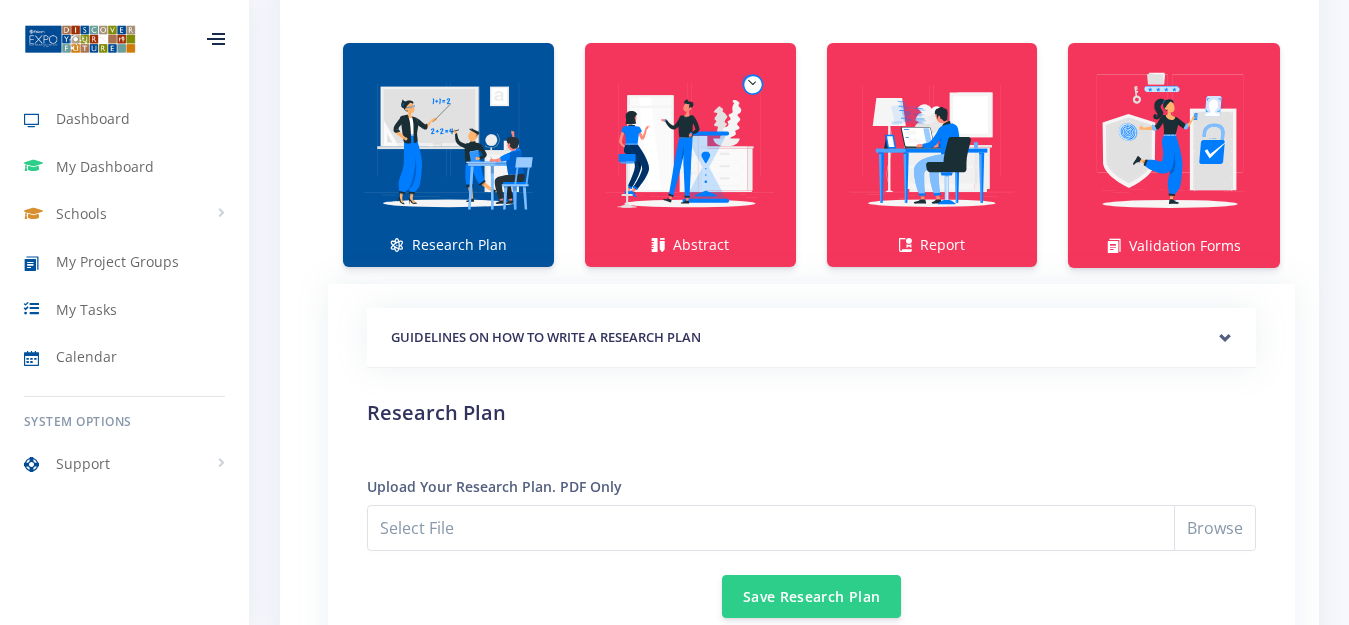 scroll, scrollTop: 1445, scrollLeft: 0, axis: vertical 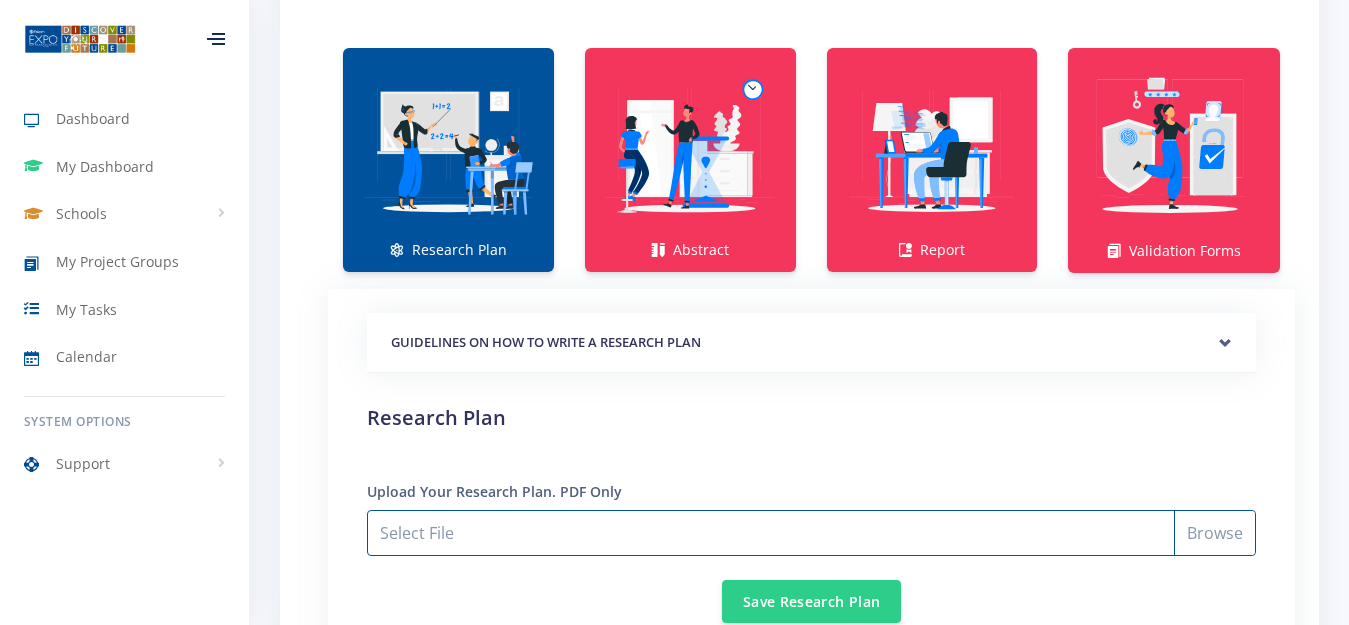 click on "Select File" at bounding box center (811, 533) 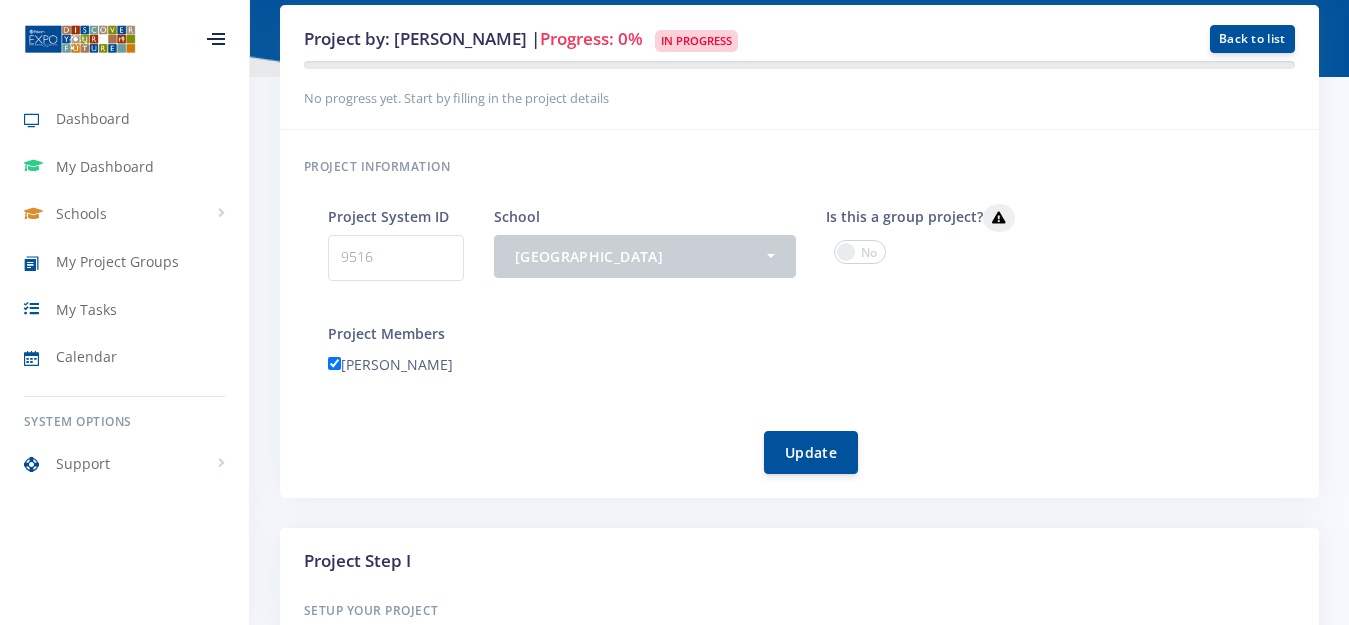 scroll, scrollTop: 215, scrollLeft: 0, axis: vertical 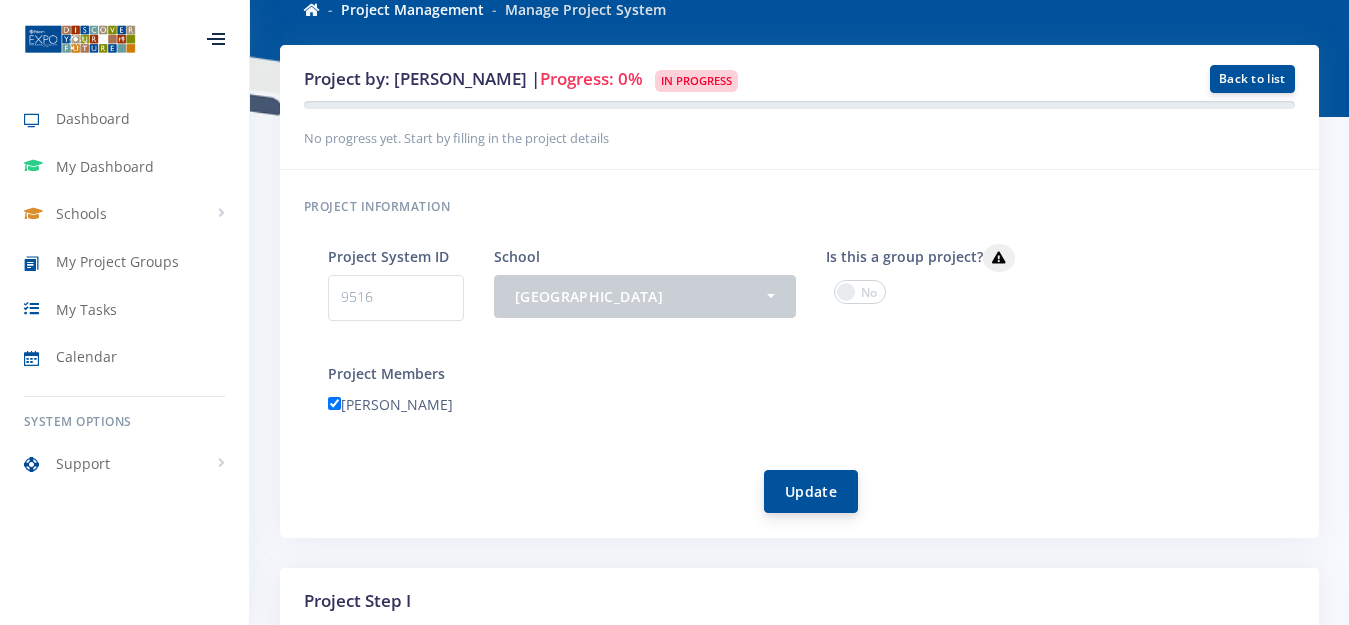 click on "Update" at bounding box center (811, 491) 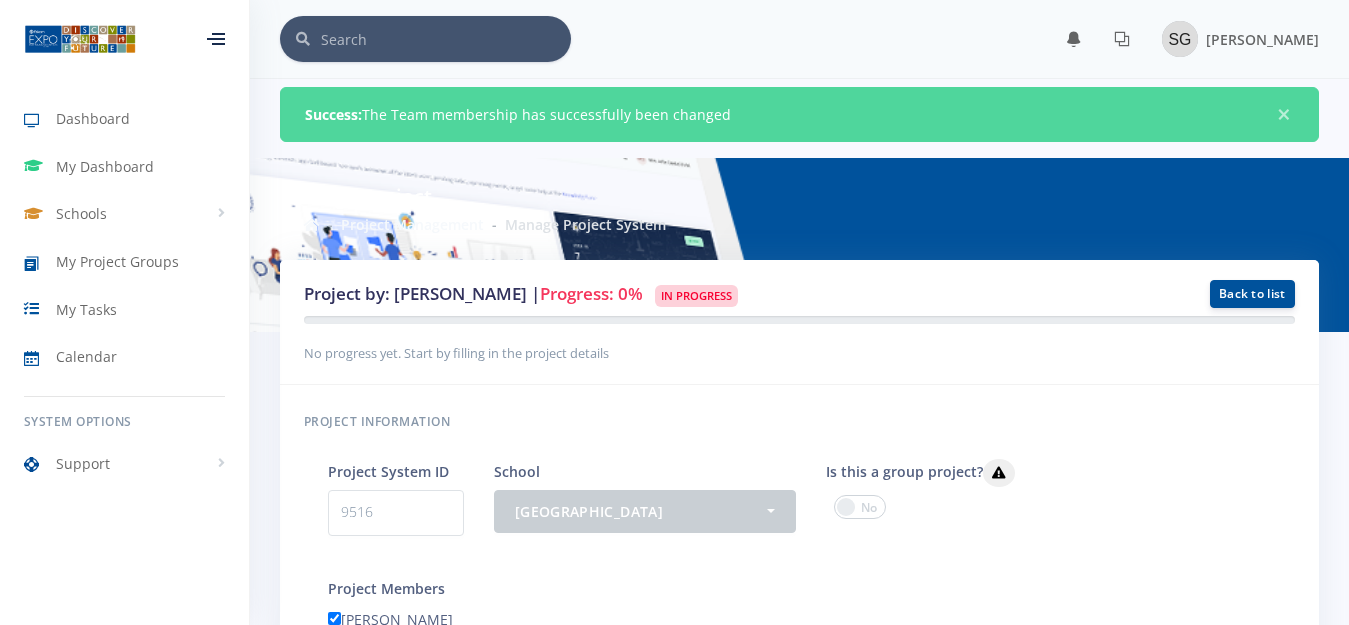 scroll, scrollTop: 0, scrollLeft: 0, axis: both 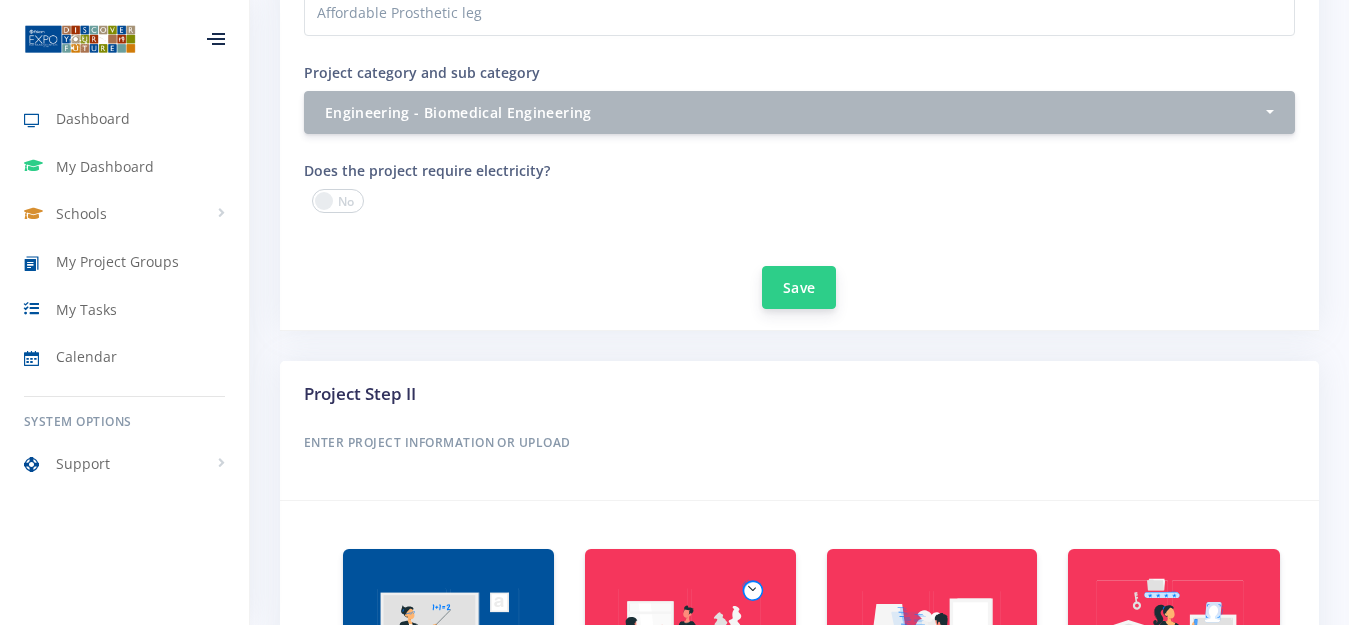 click on "Save" at bounding box center [799, 287] 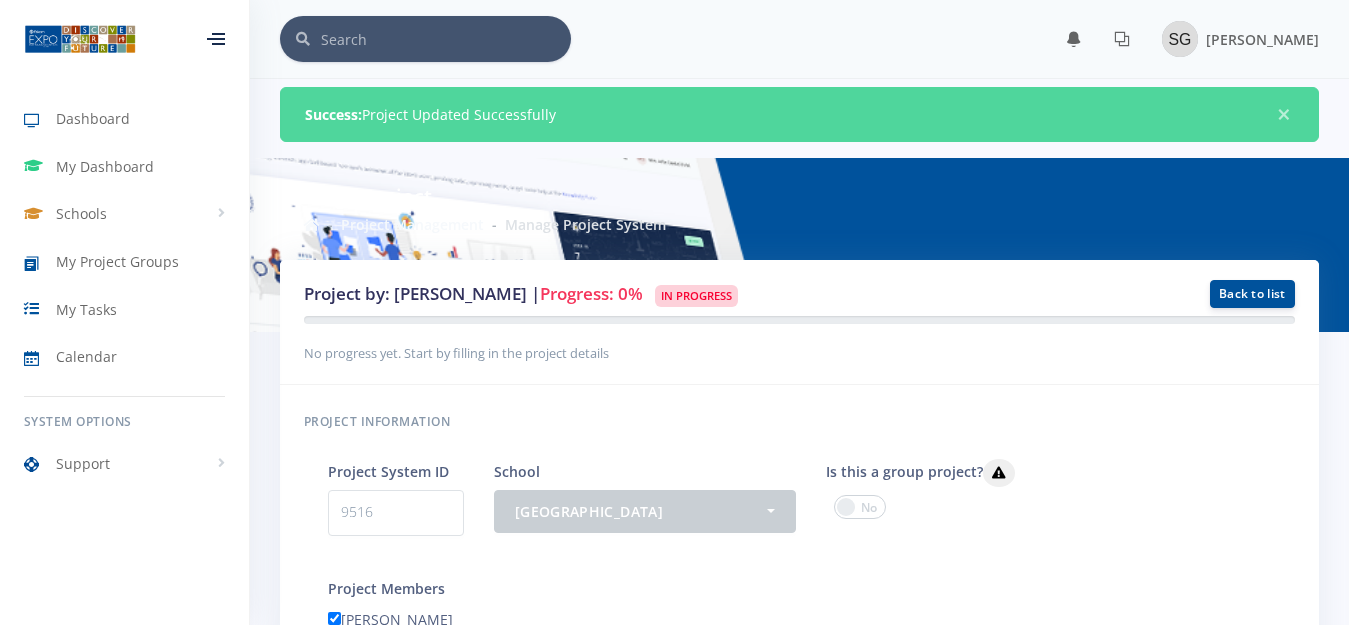 scroll, scrollTop: 0, scrollLeft: 0, axis: both 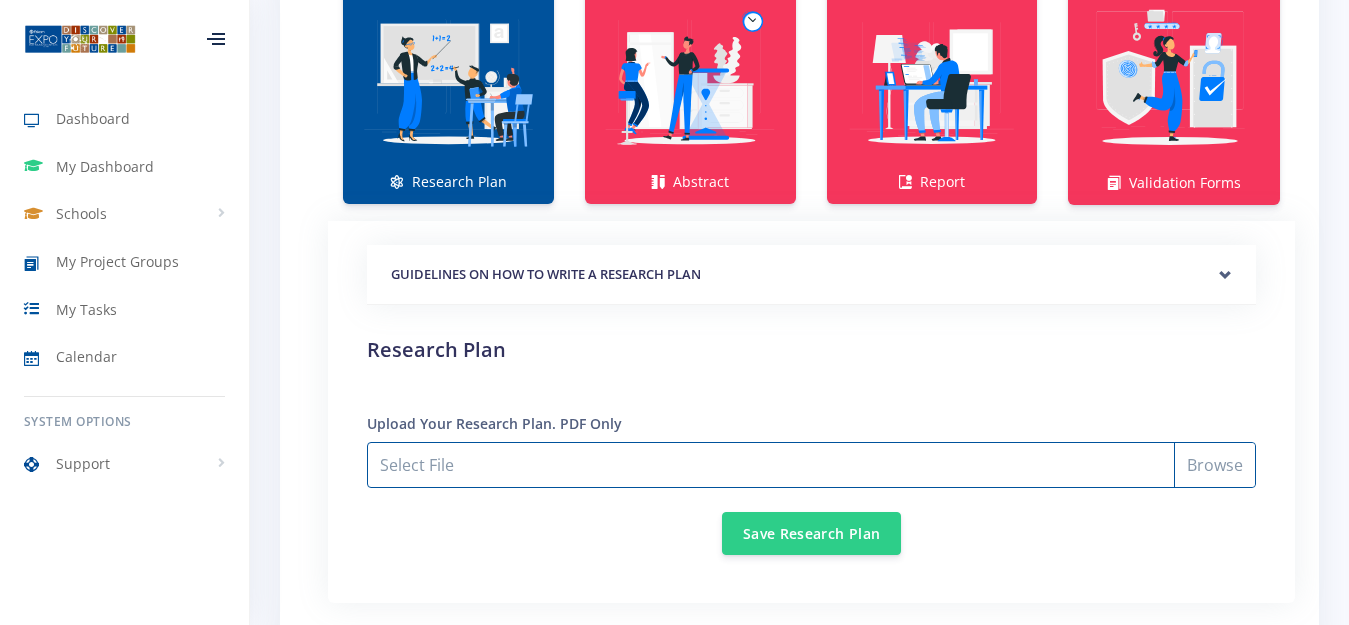 click on "Select File" at bounding box center [811, 465] 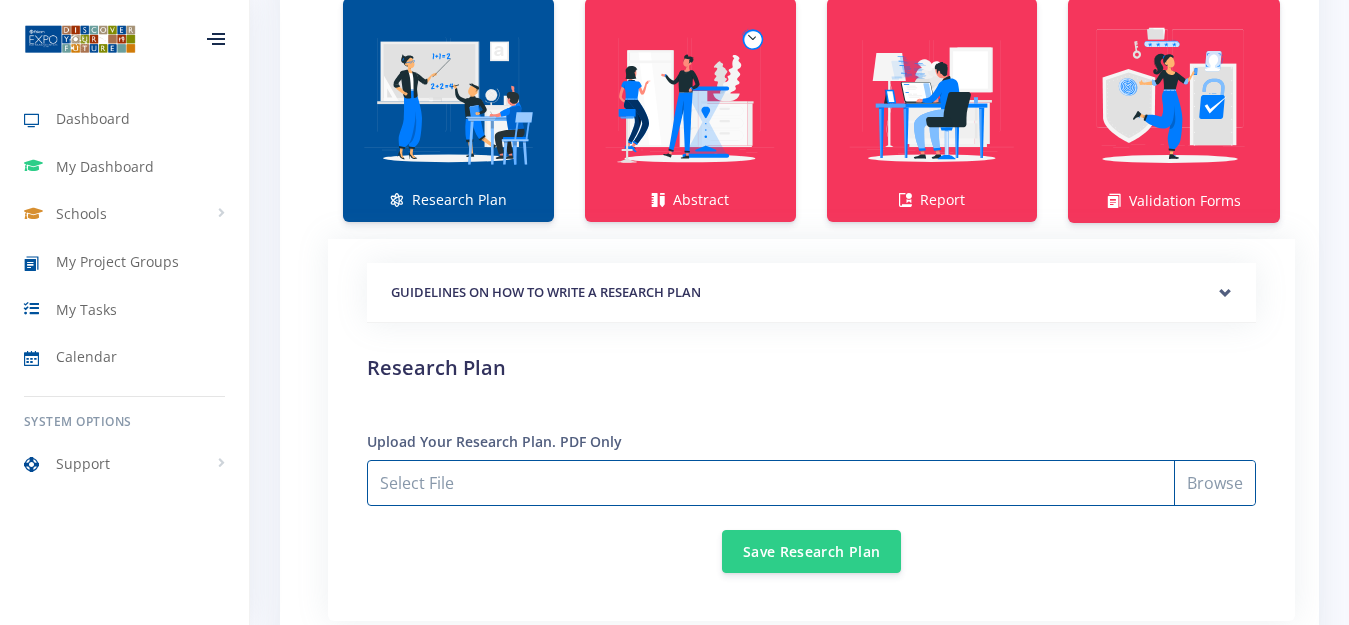 scroll, scrollTop: 1485, scrollLeft: 0, axis: vertical 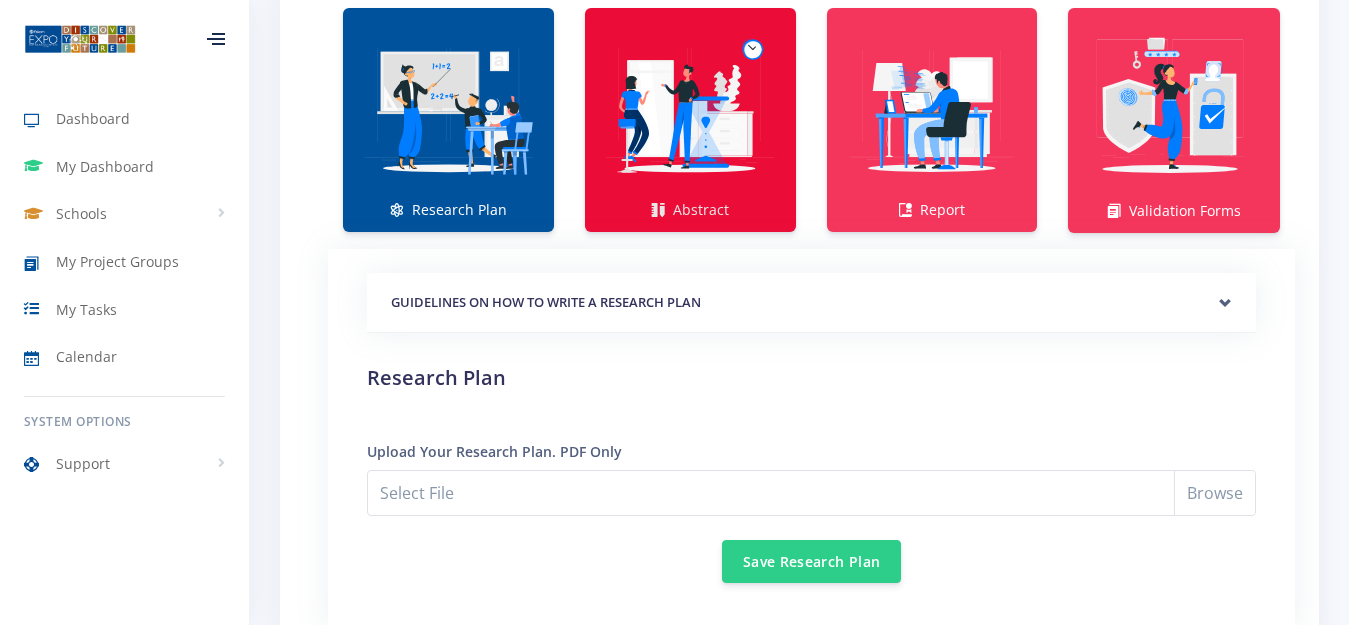 click at bounding box center [690, 109] 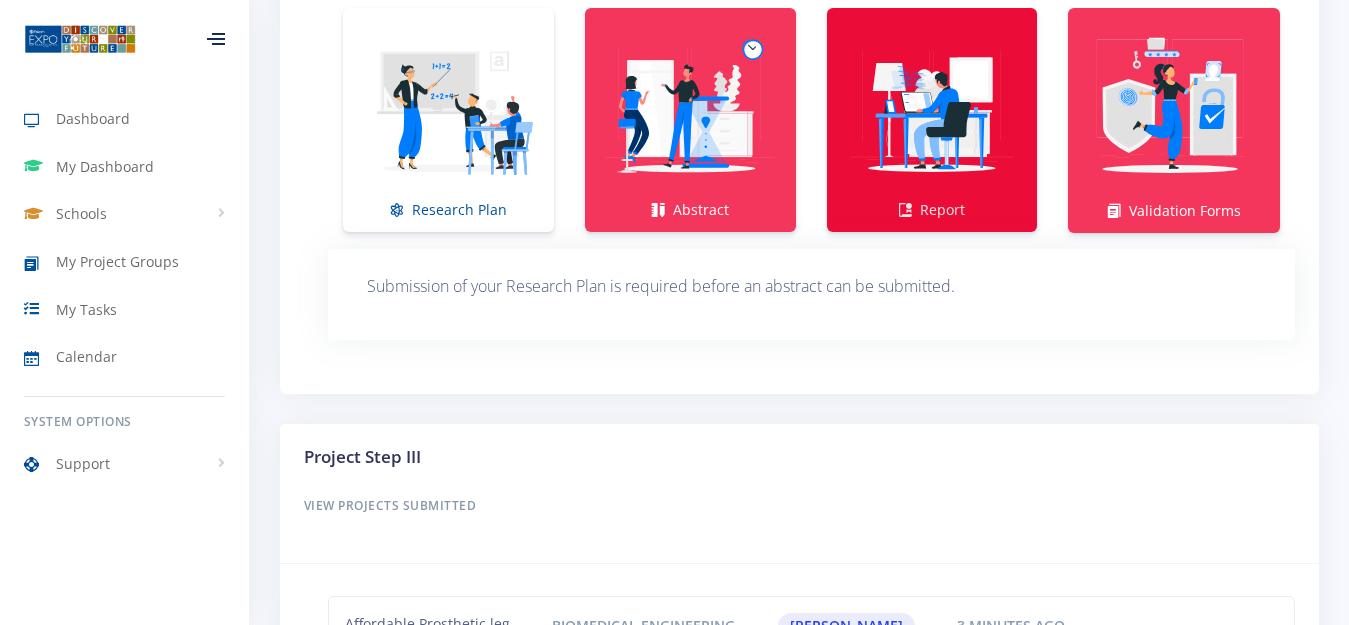 click at bounding box center [932, 109] 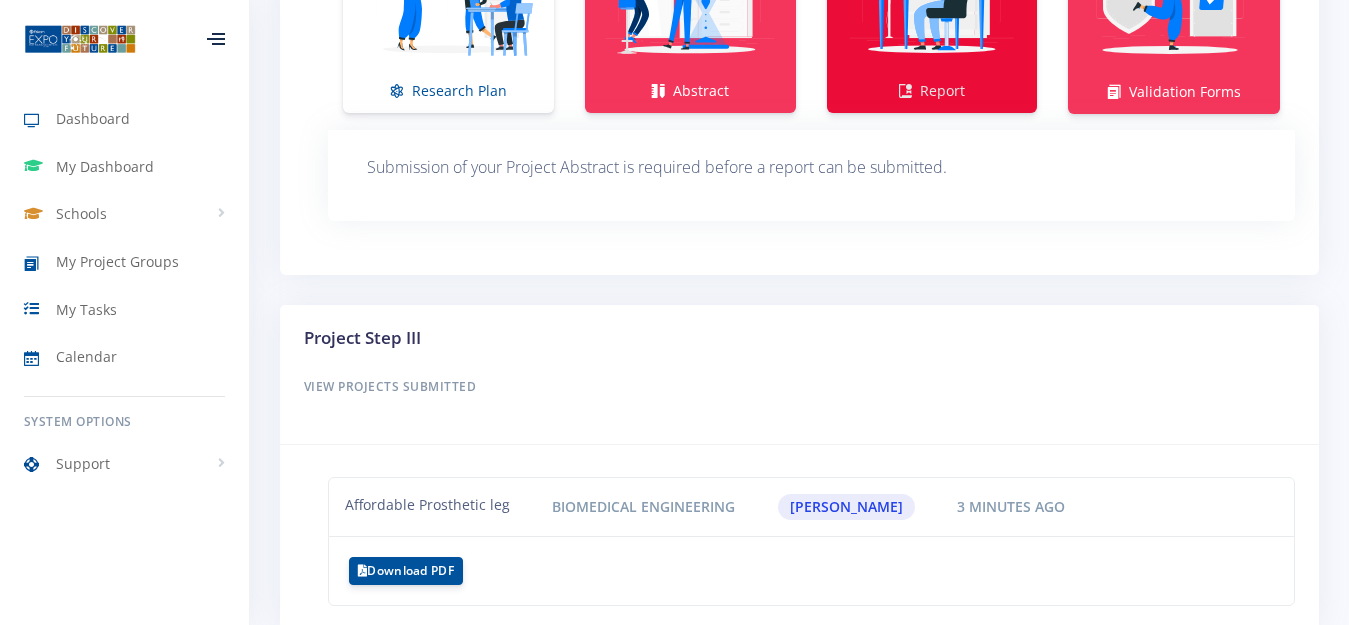 scroll, scrollTop: 1691, scrollLeft: 0, axis: vertical 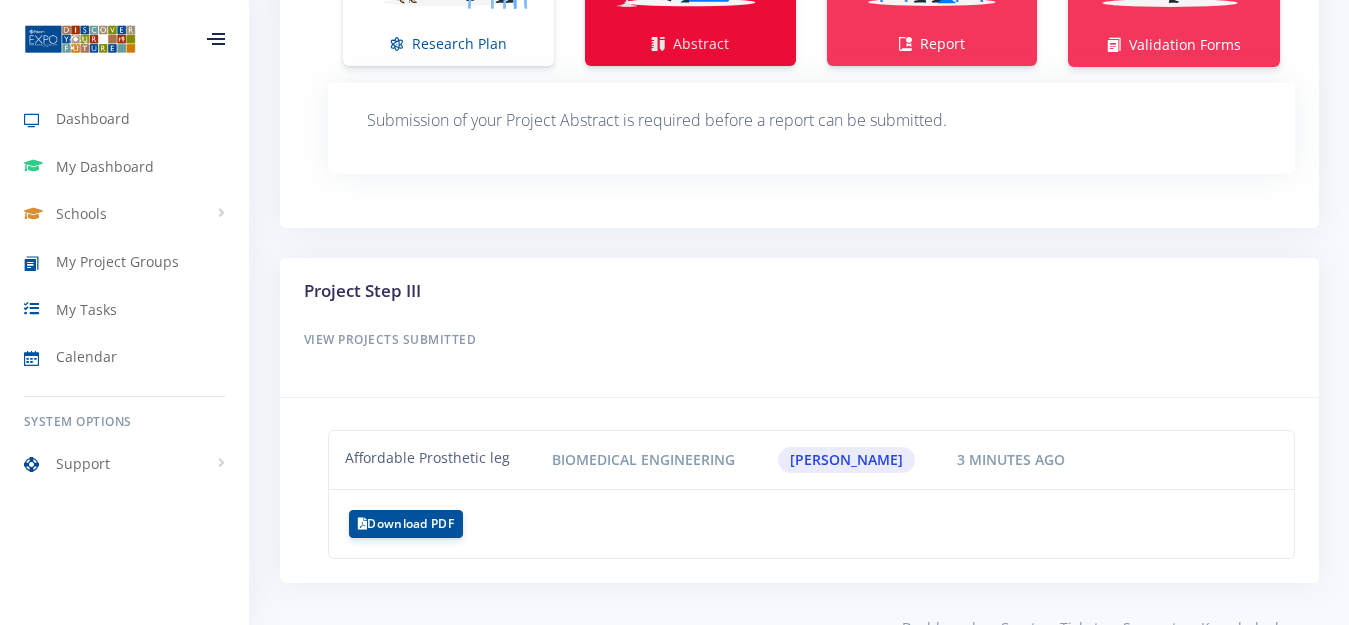 click at bounding box center [690, -57] 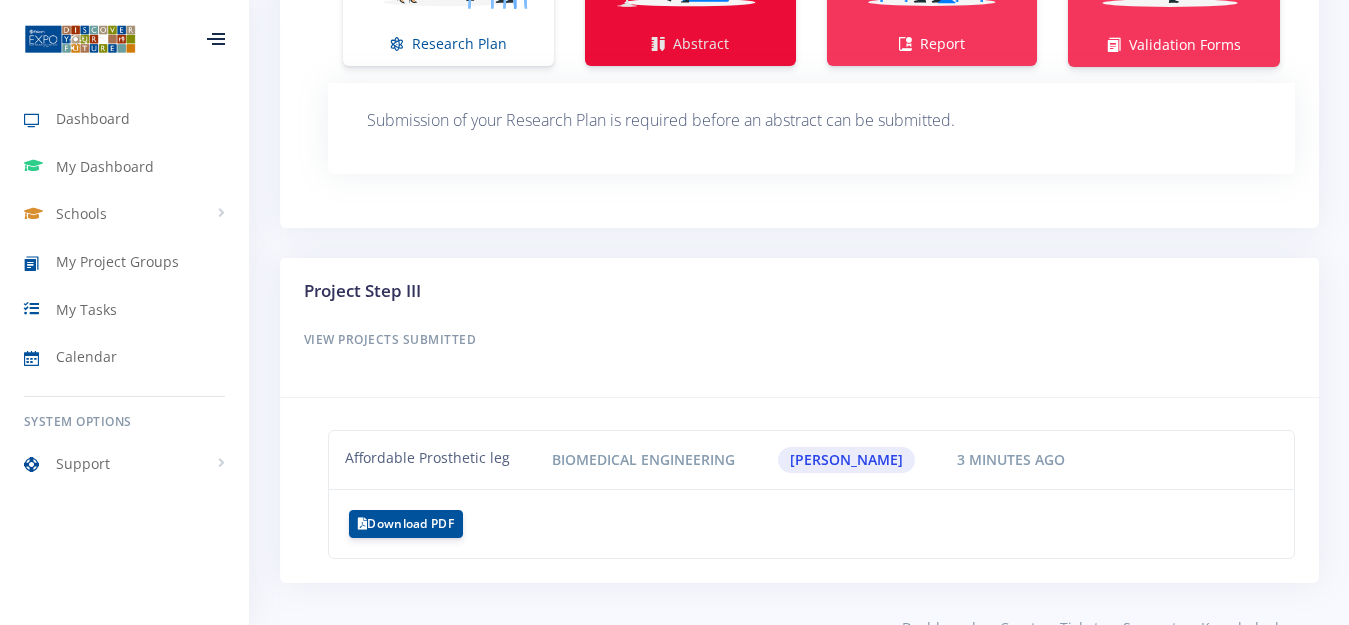 click at bounding box center (690, -57) 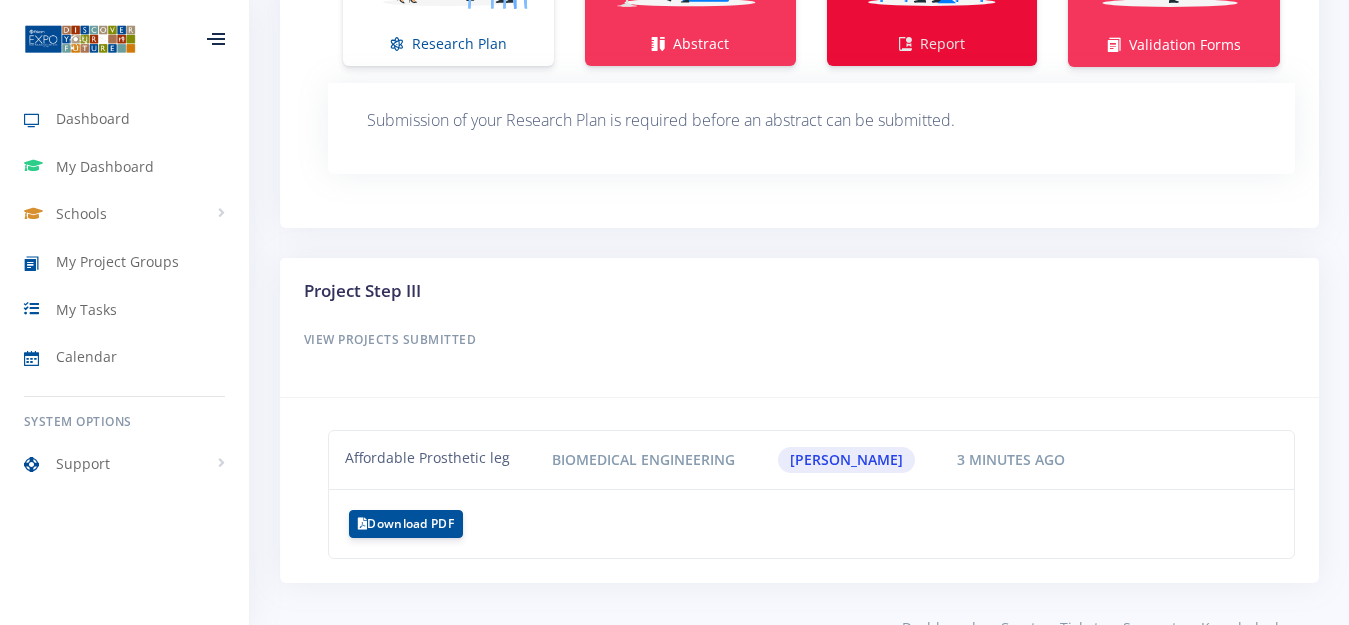 click on "Report" at bounding box center [932, -46] 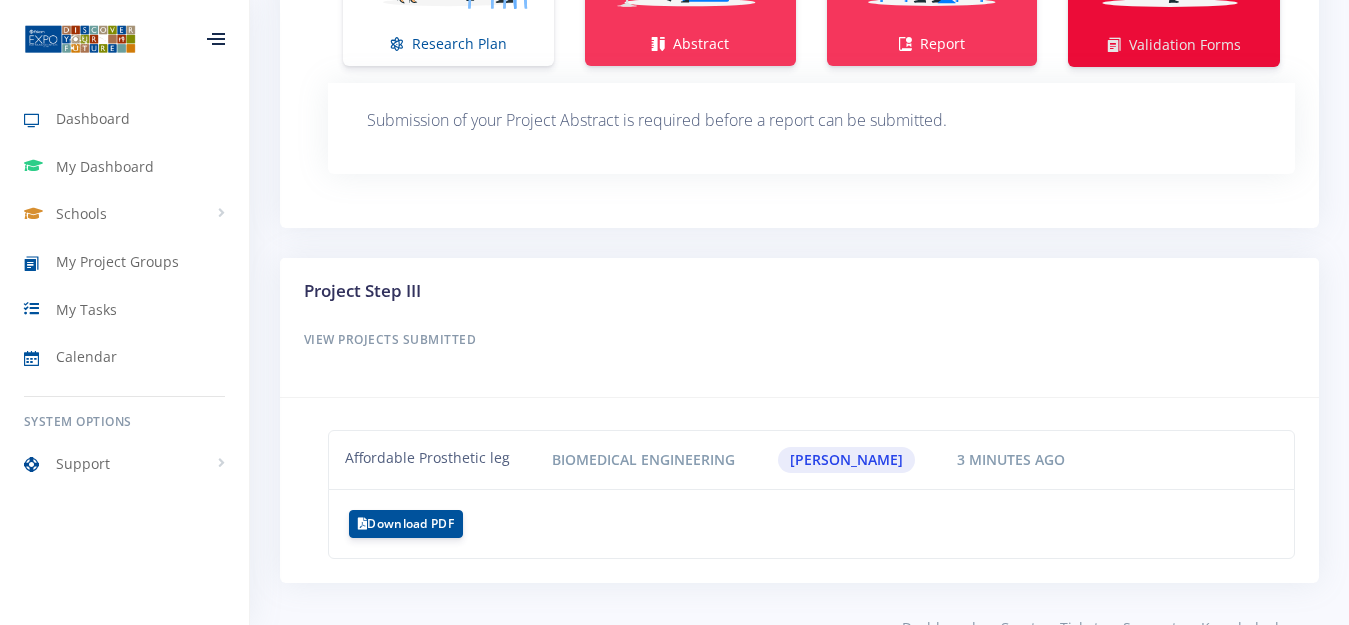 click on "Validation Forms" at bounding box center [1174, -46] 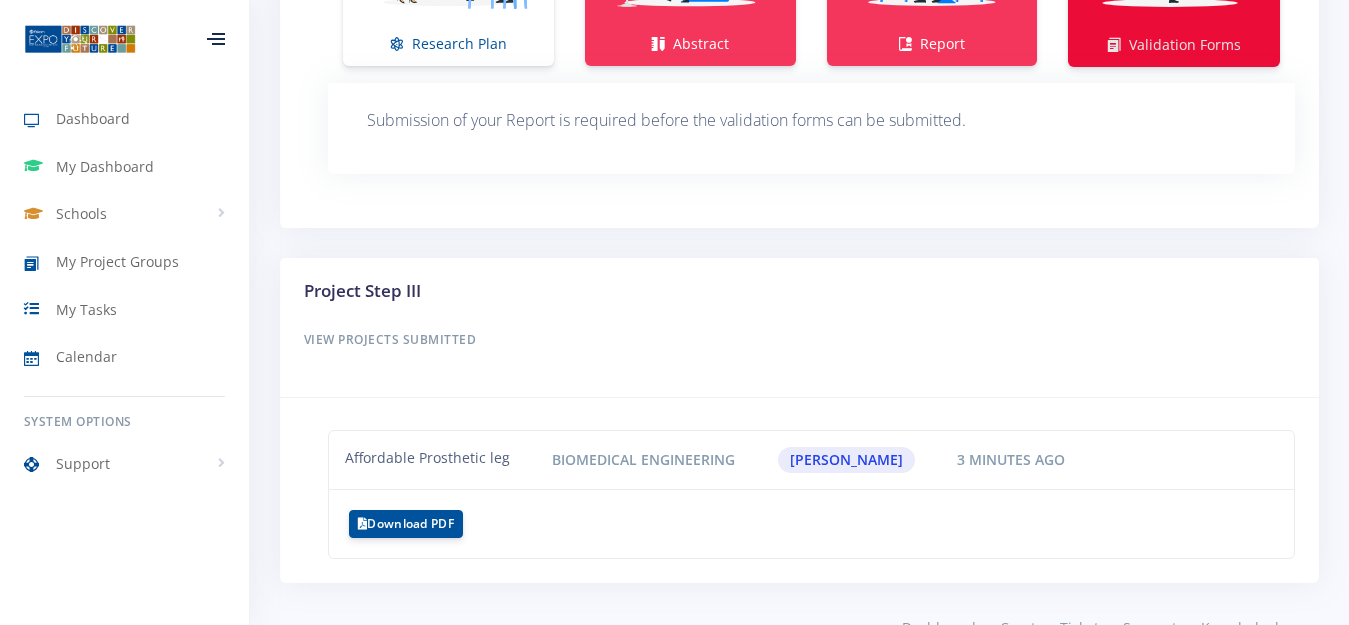 click on "Validation Forms" at bounding box center [1174, -46] 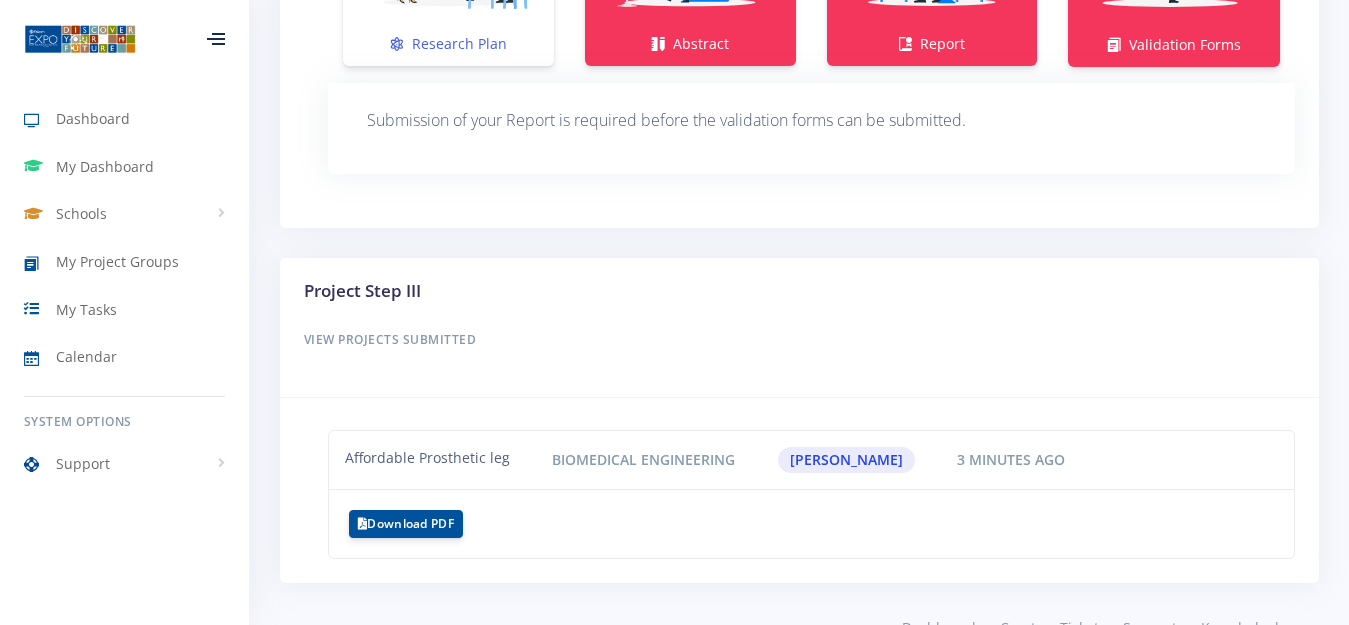 click at bounding box center [448, -57] 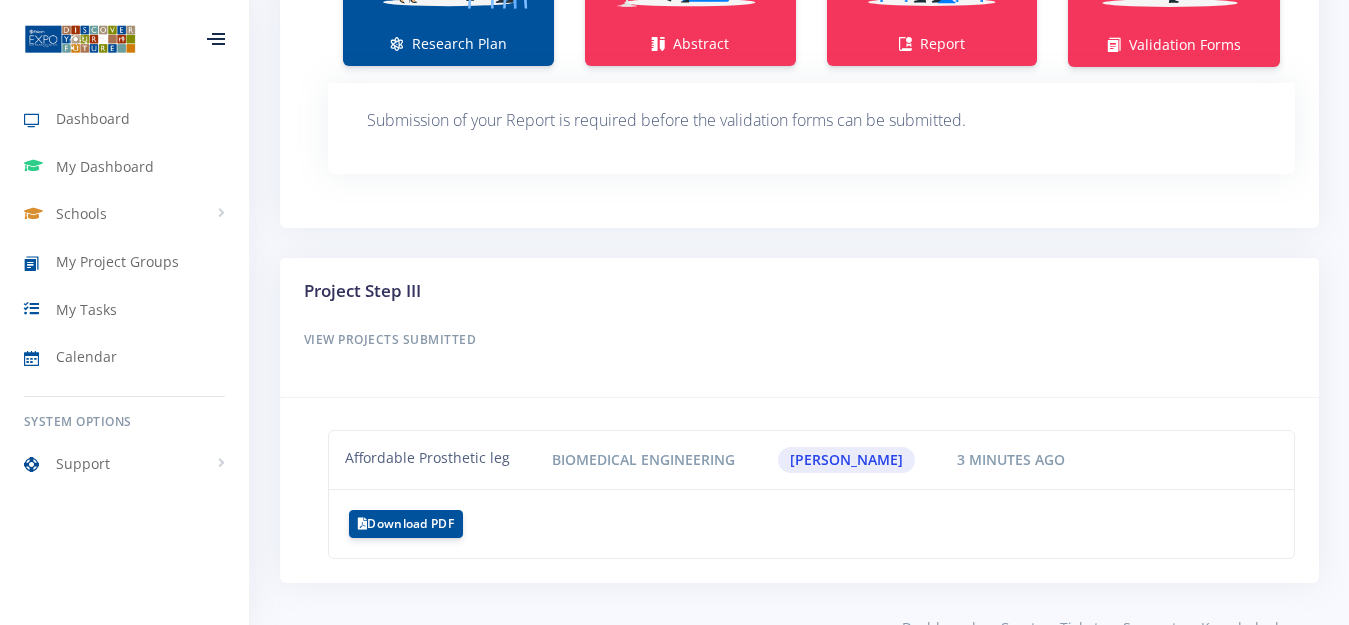 click at bounding box center [448, -57] 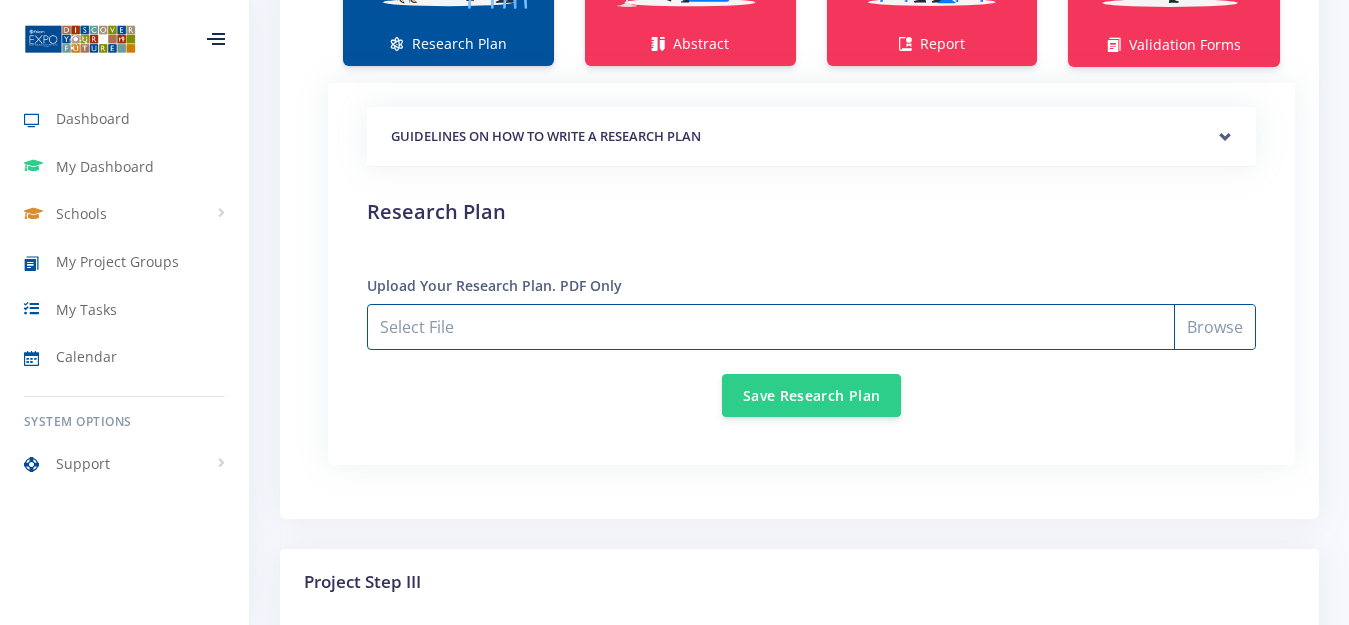 click on "Select File" at bounding box center [811, 327] 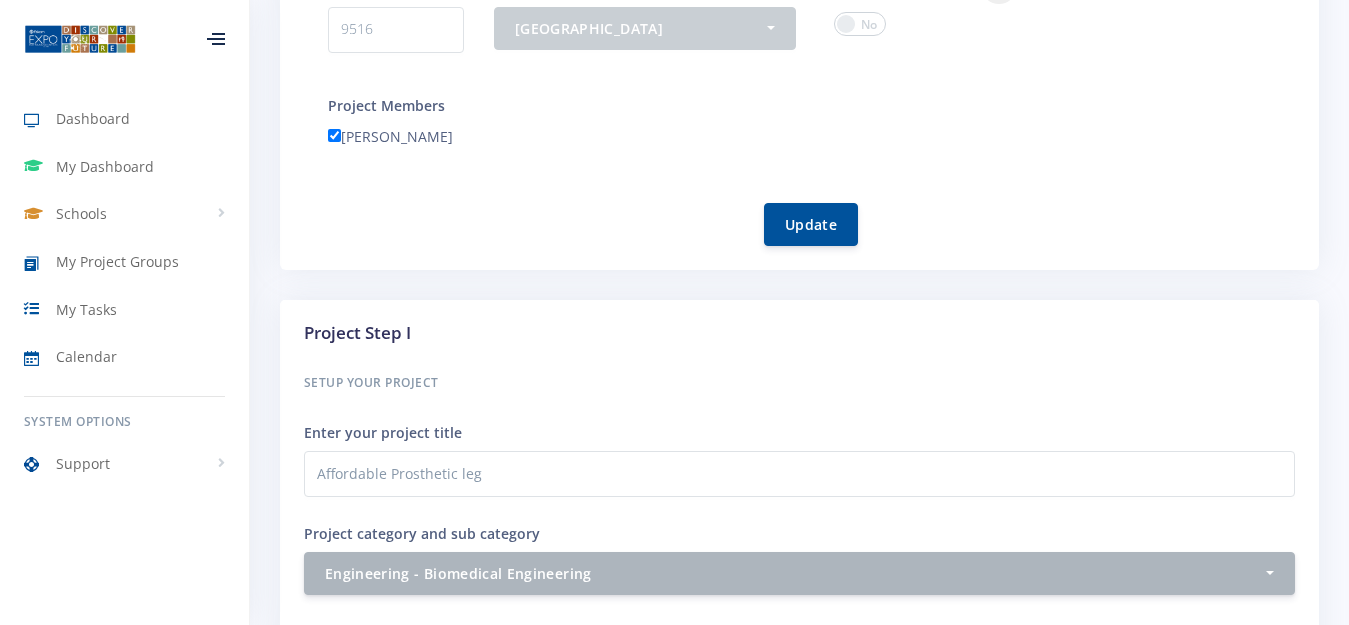 scroll, scrollTop: 0, scrollLeft: 0, axis: both 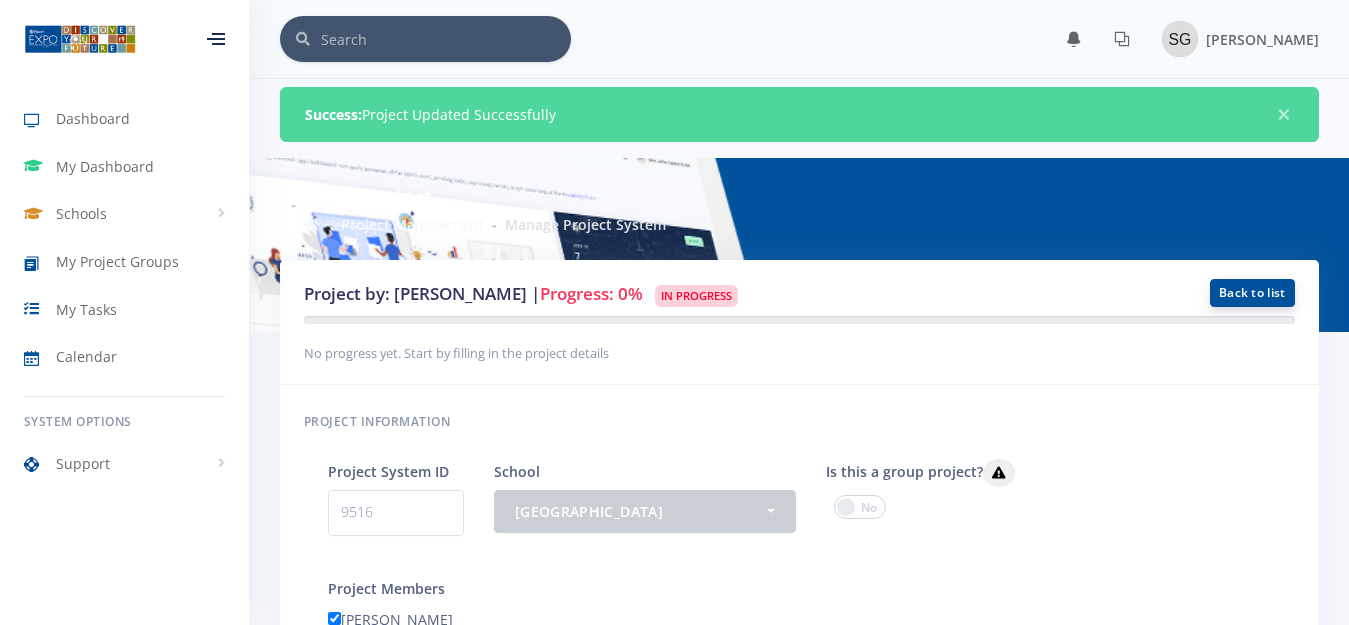 click on "Back to list" at bounding box center [1252, 293] 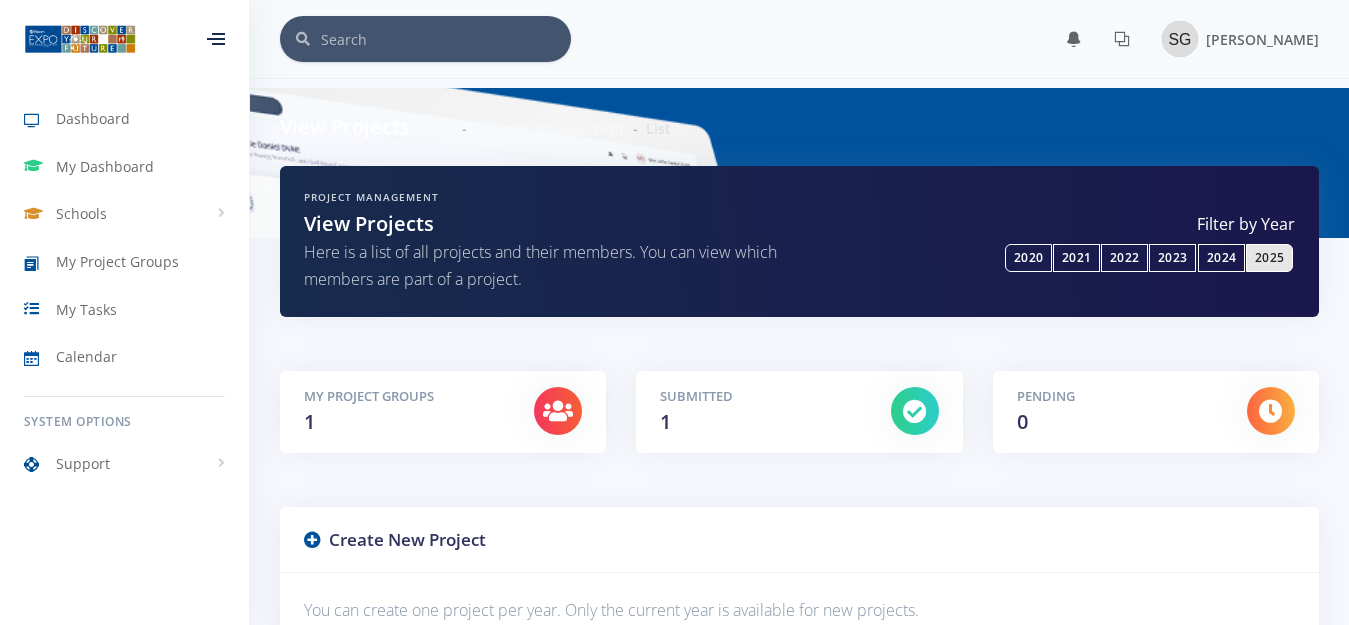 scroll, scrollTop: 0, scrollLeft: 0, axis: both 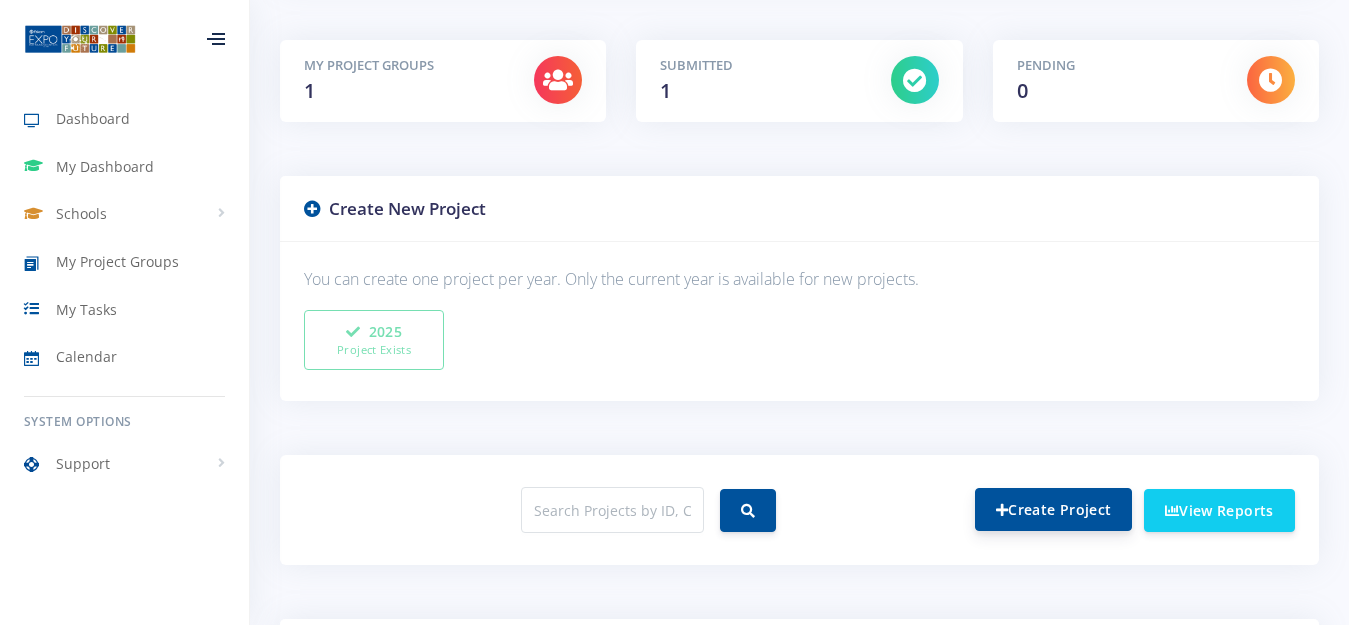 click on "Create Project" at bounding box center (1053, 509) 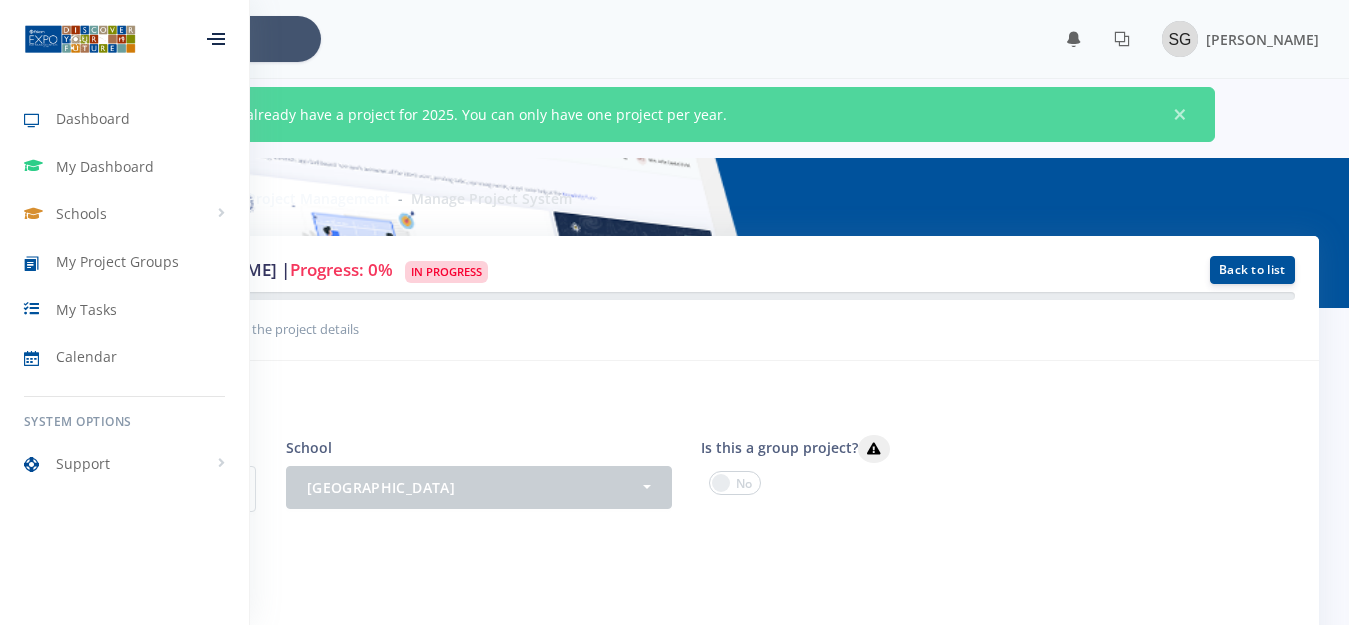 scroll, scrollTop: 0, scrollLeft: 0, axis: both 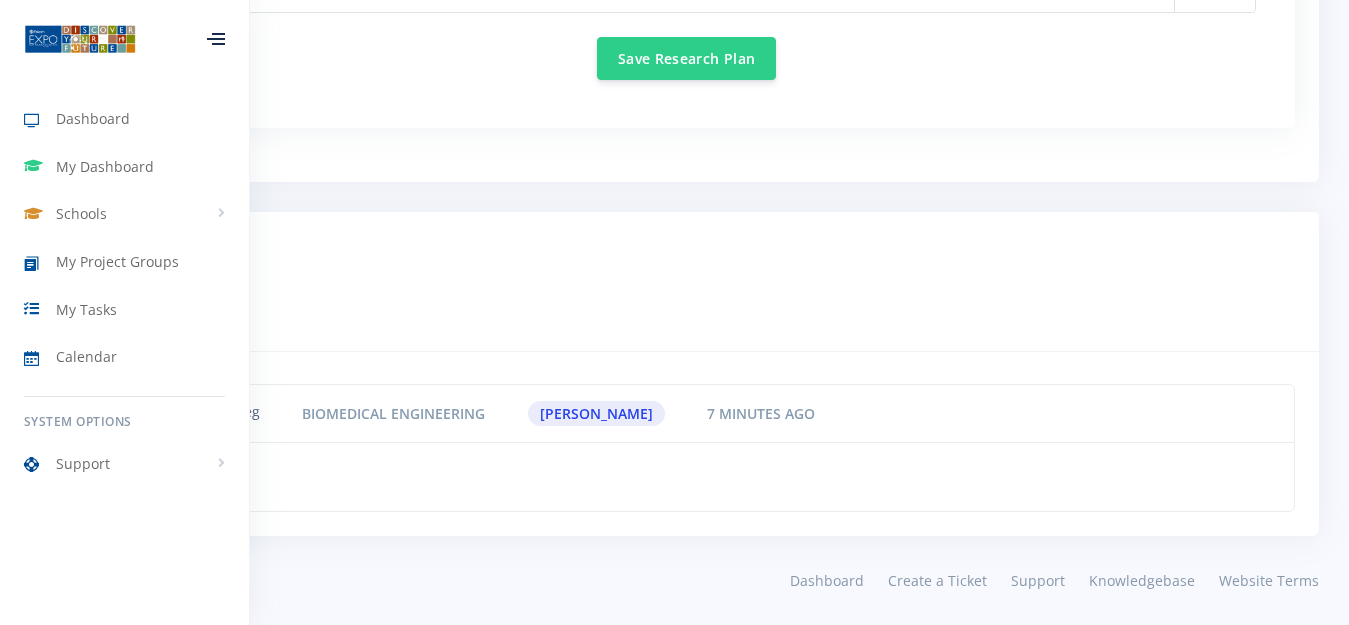 drag, startPoint x: 464, startPoint y: 298, endPoint x: 583, endPoint y: 305, distance: 119.2057 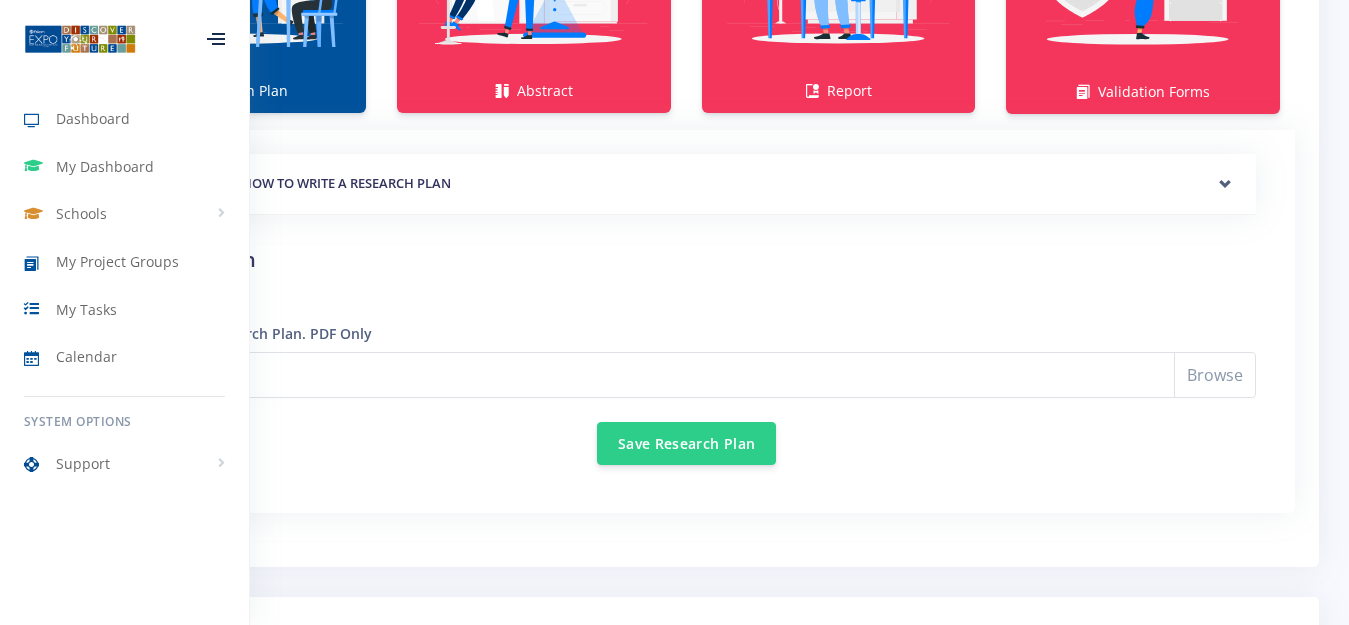 scroll, scrollTop: 1583, scrollLeft: 0, axis: vertical 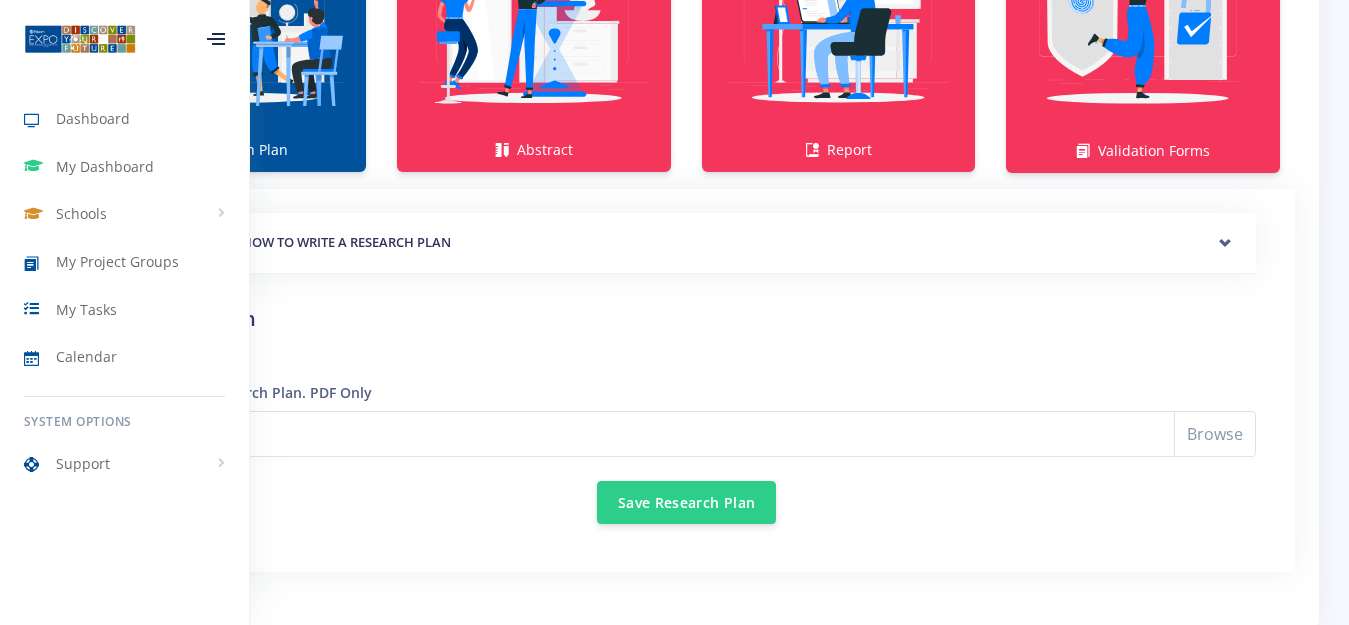 click at bounding box center [229, 18] 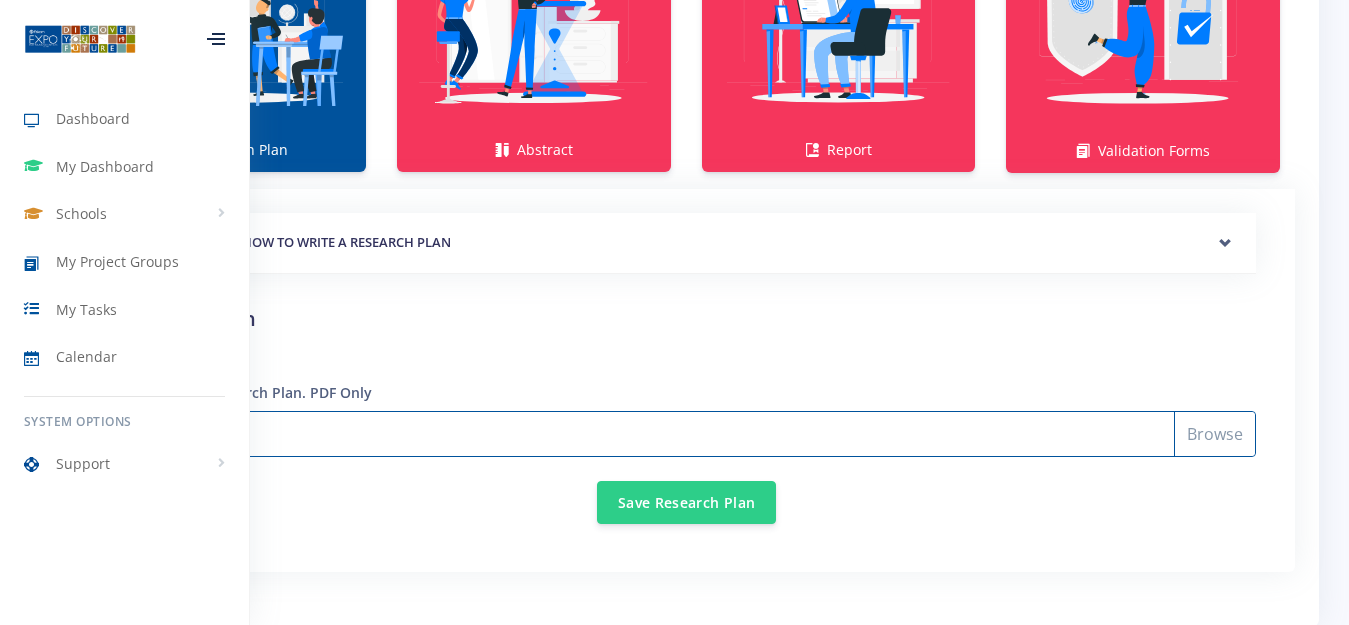 click on "Select File" at bounding box center [686, 434] 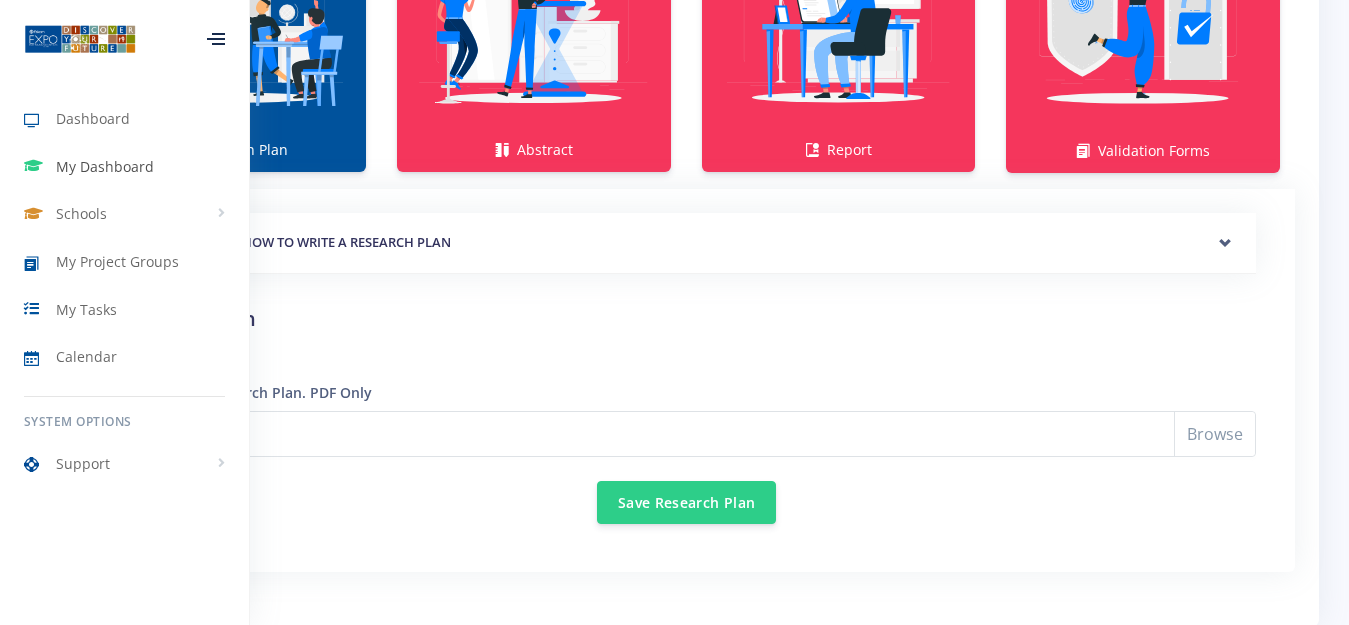 click on "My Dashboard" at bounding box center (105, 166) 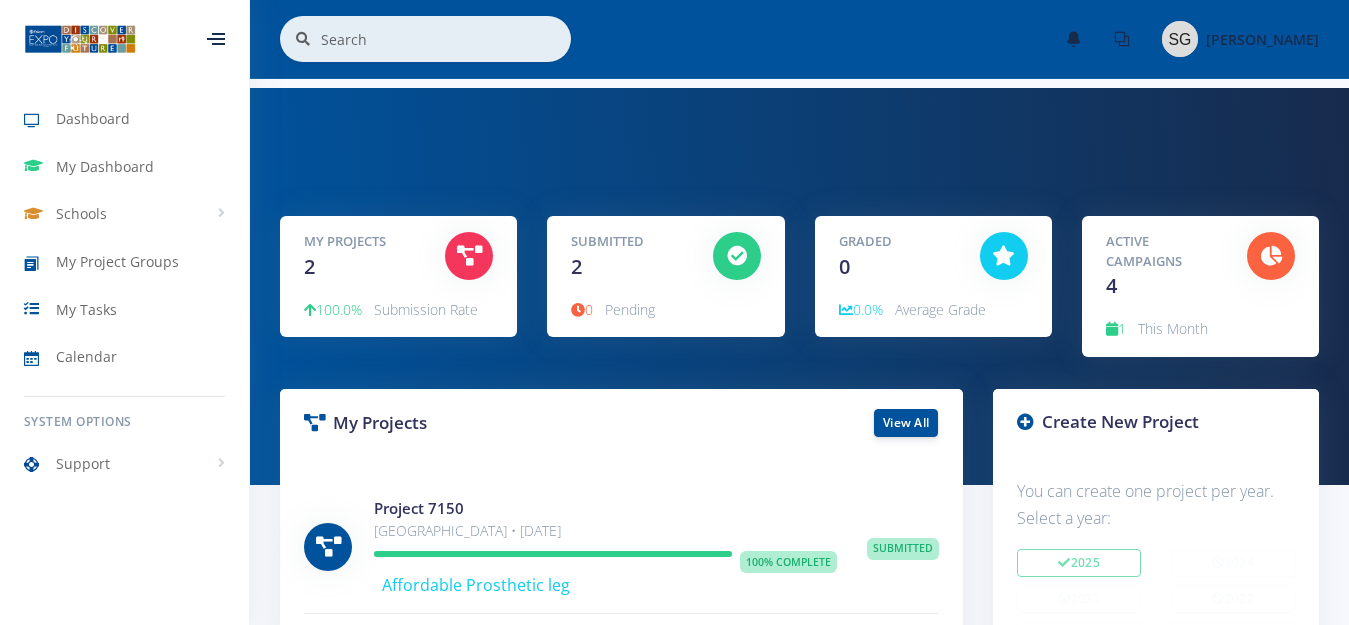 scroll, scrollTop: 0, scrollLeft: 0, axis: both 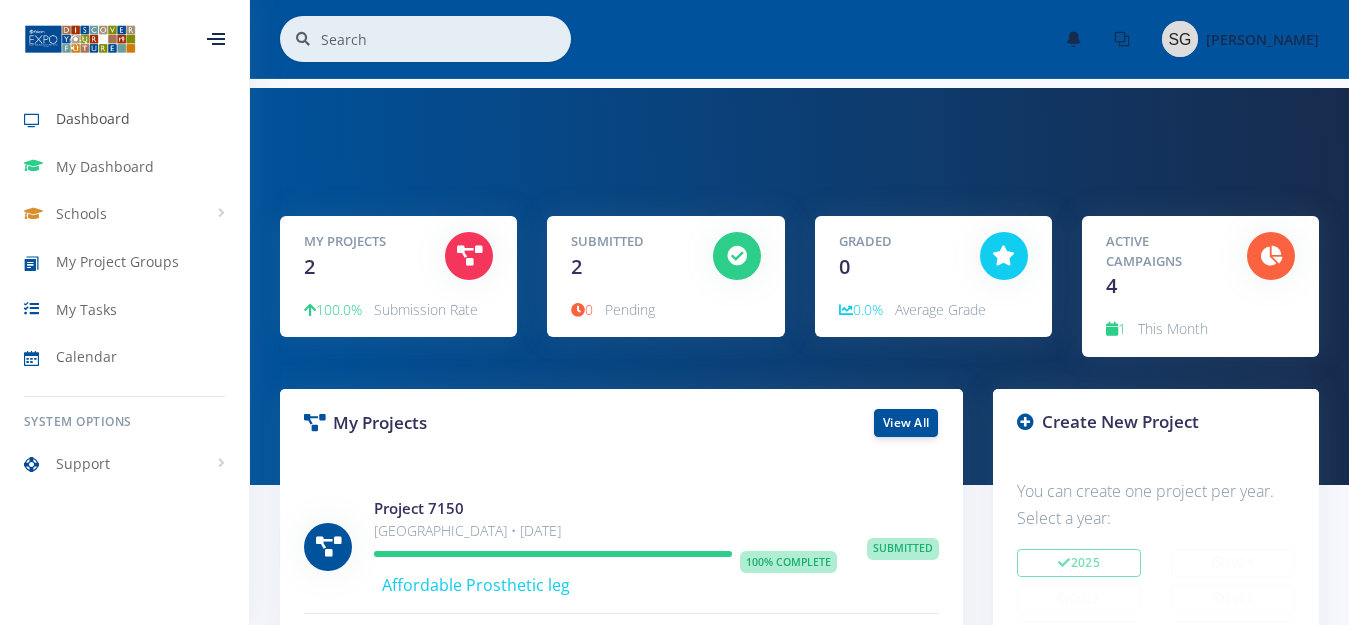 click on "Dashboard" at bounding box center (93, 118) 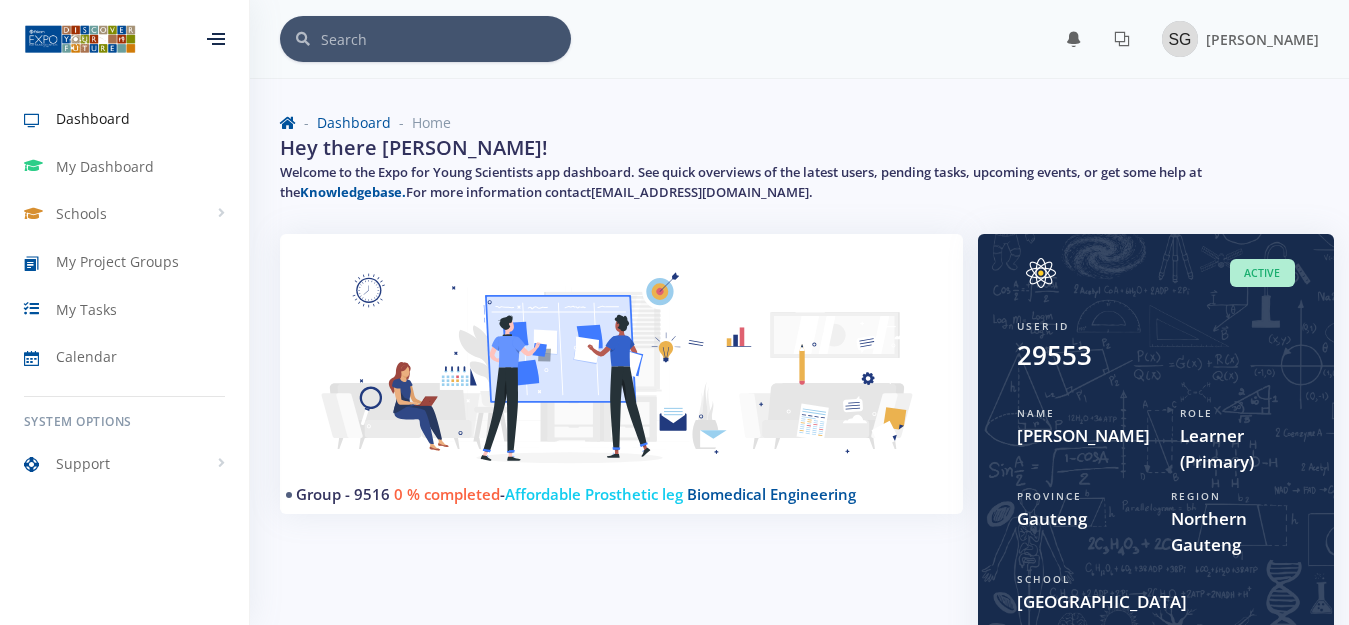 scroll, scrollTop: 0, scrollLeft: 0, axis: both 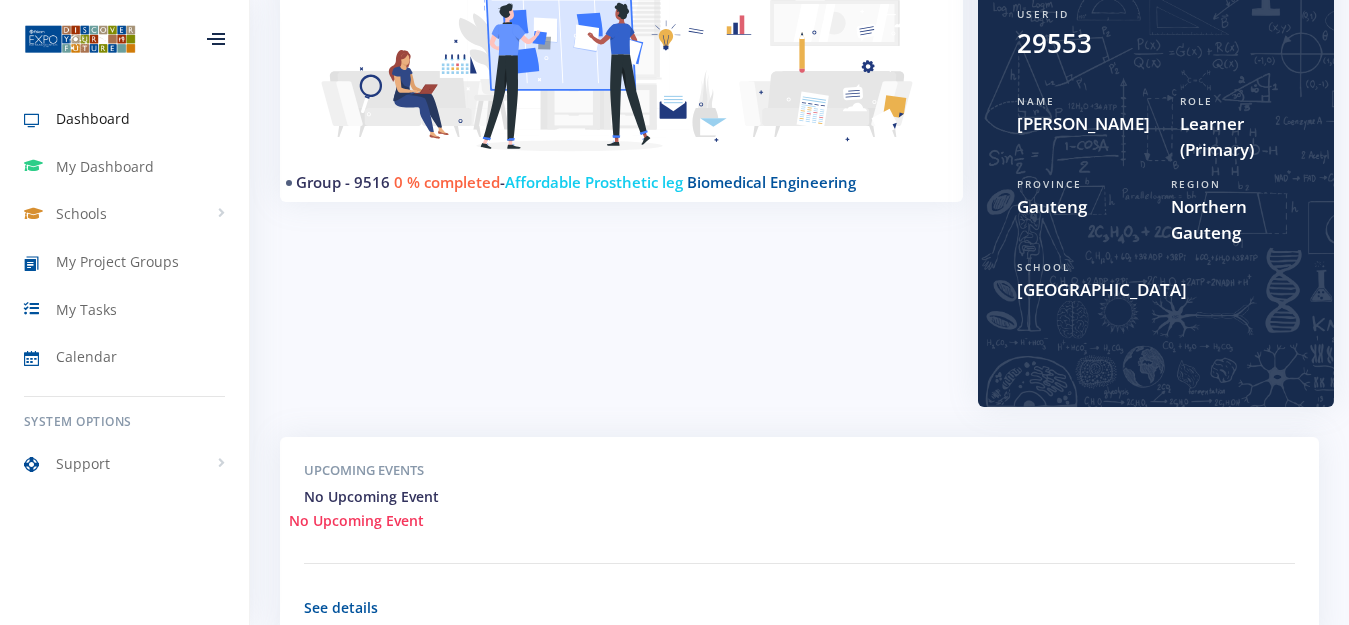 click at bounding box center [216, 39] 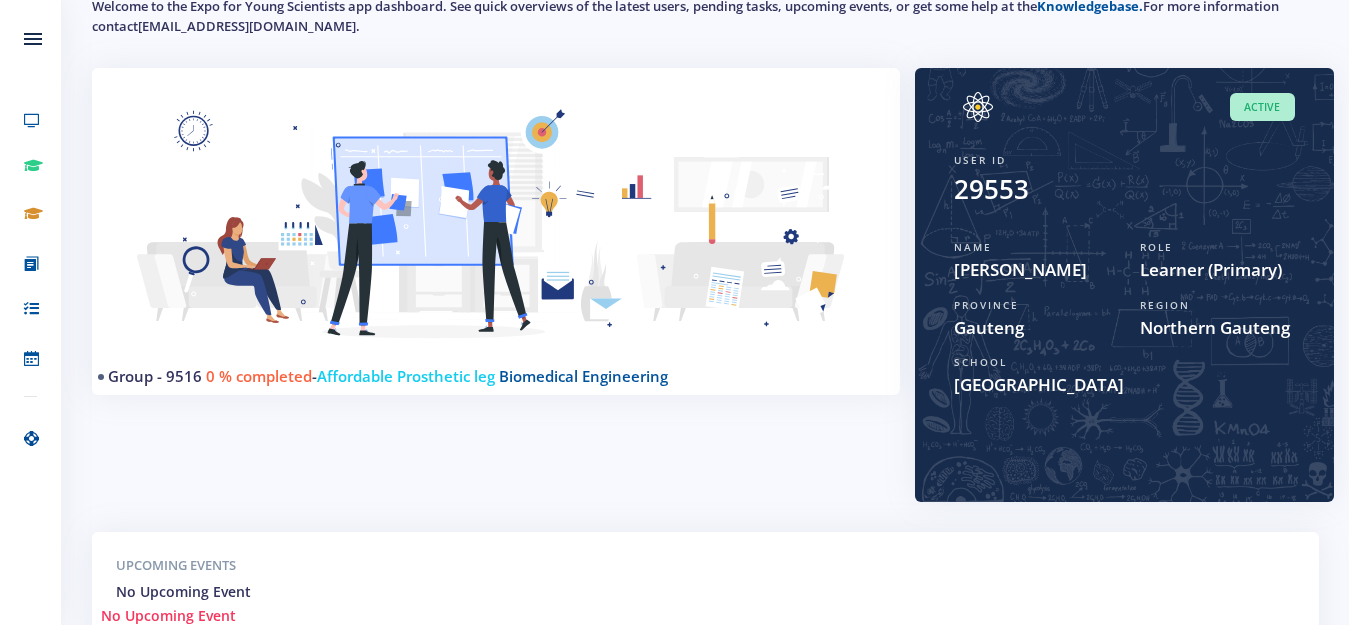 scroll, scrollTop: 0, scrollLeft: 0, axis: both 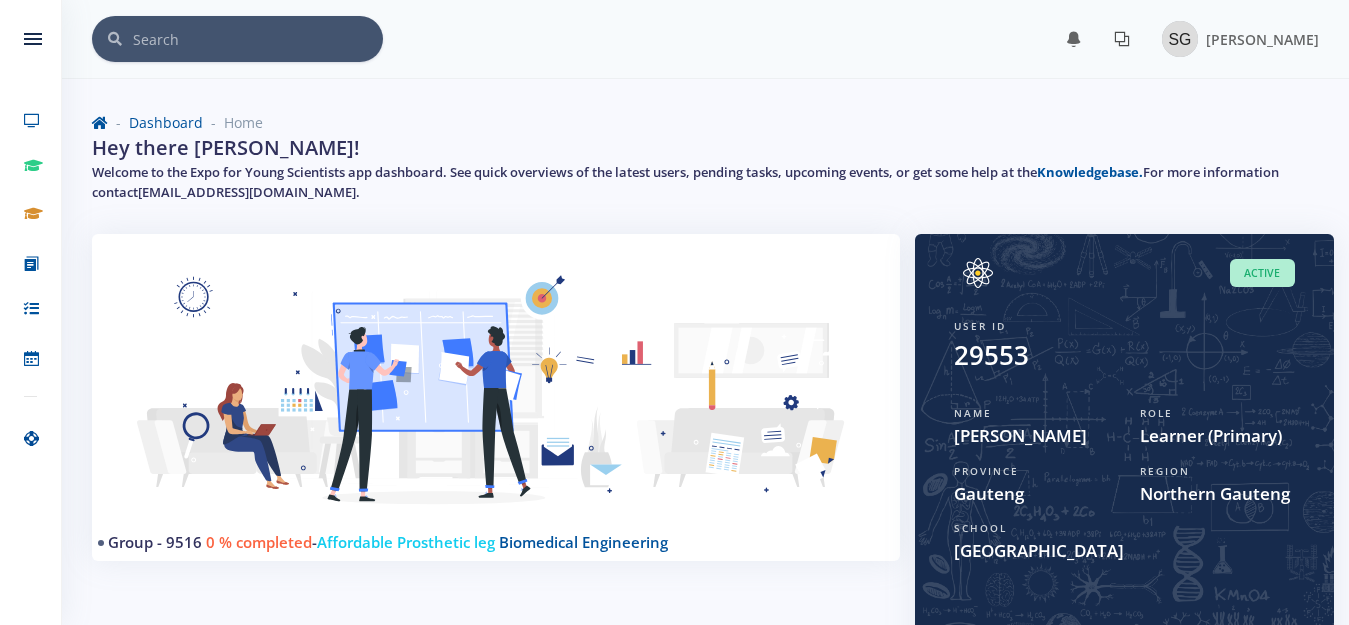 click at bounding box center (1122, 39) 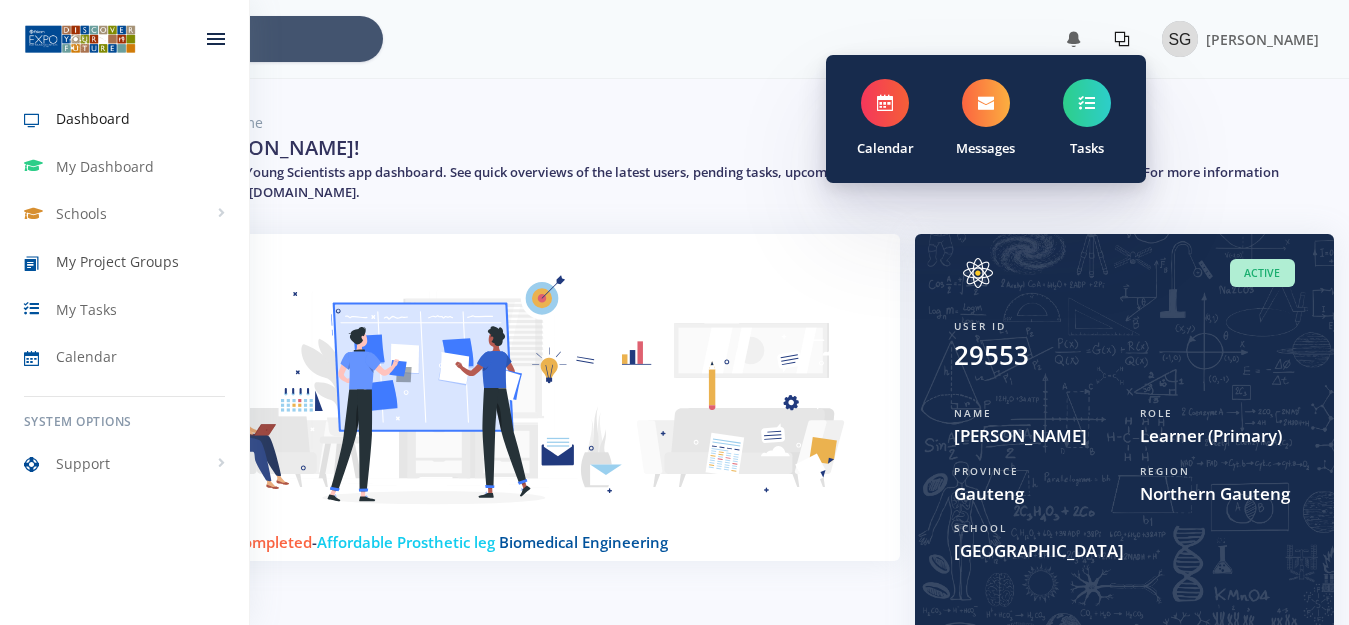 click on "My Project Groups" at bounding box center (117, 261) 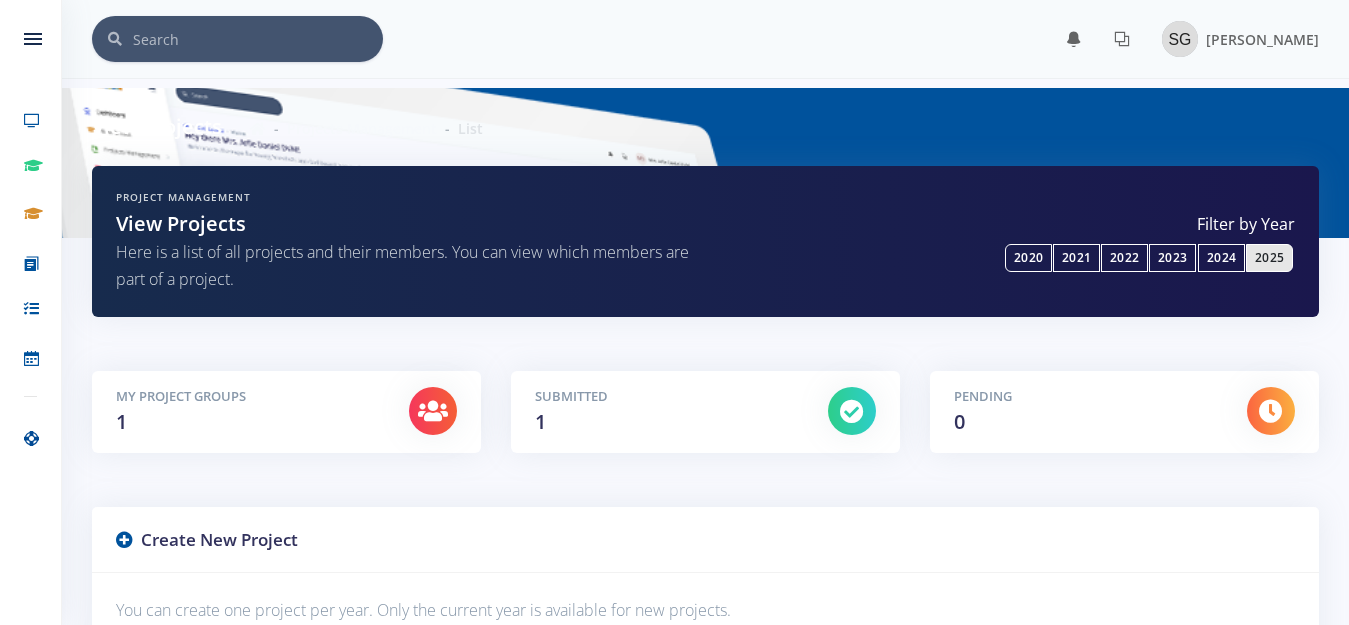 scroll, scrollTop: 0, scrollLeft: 0, axis: both 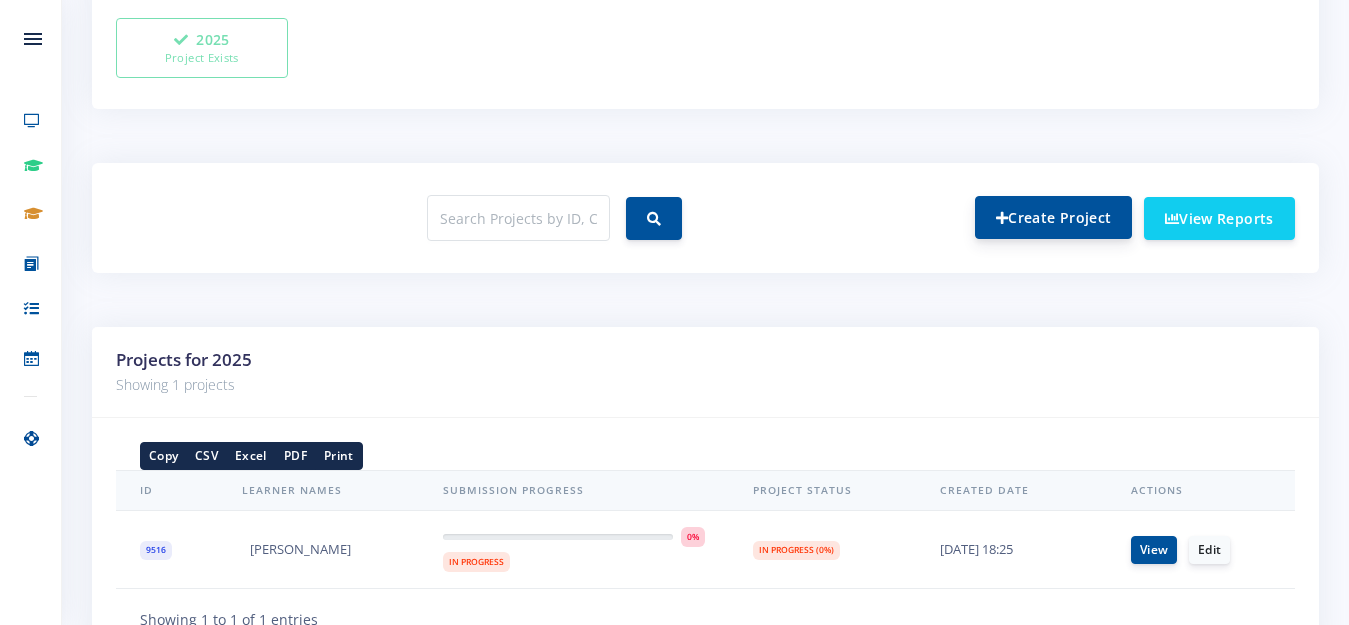 click on "Create Project" at bounding box center (1053, 217) 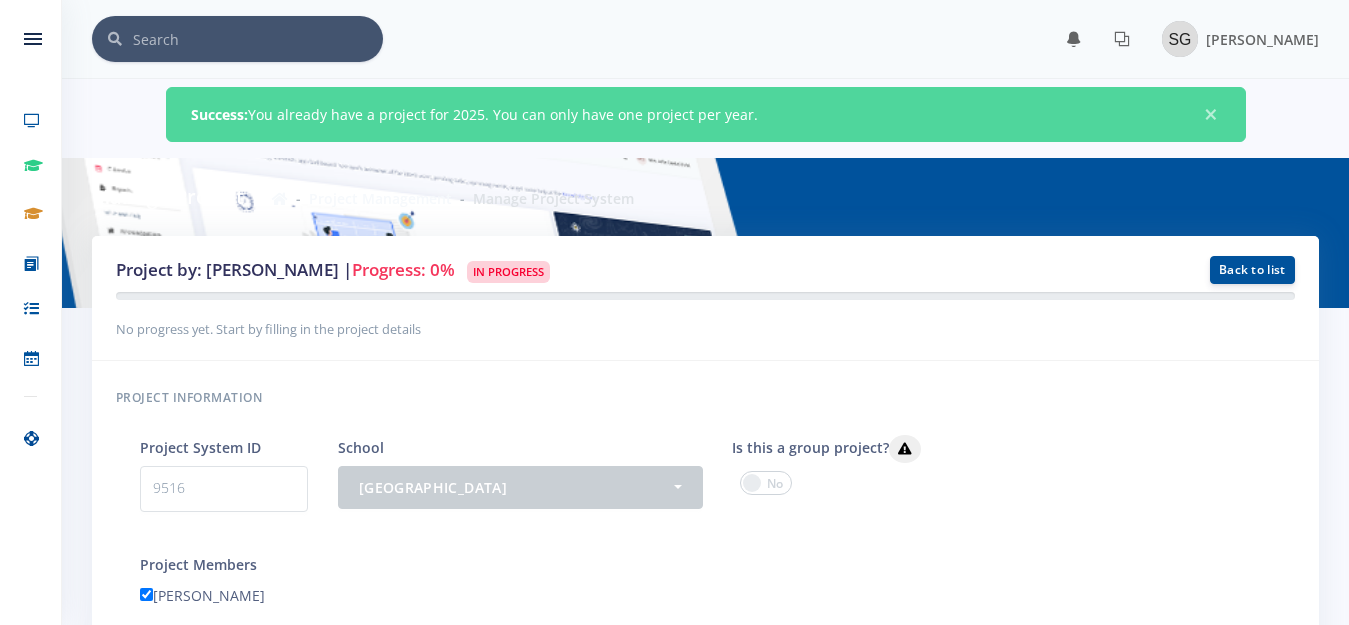 scroll, scrollTop: 0, scrollLeft: 0, axis: both 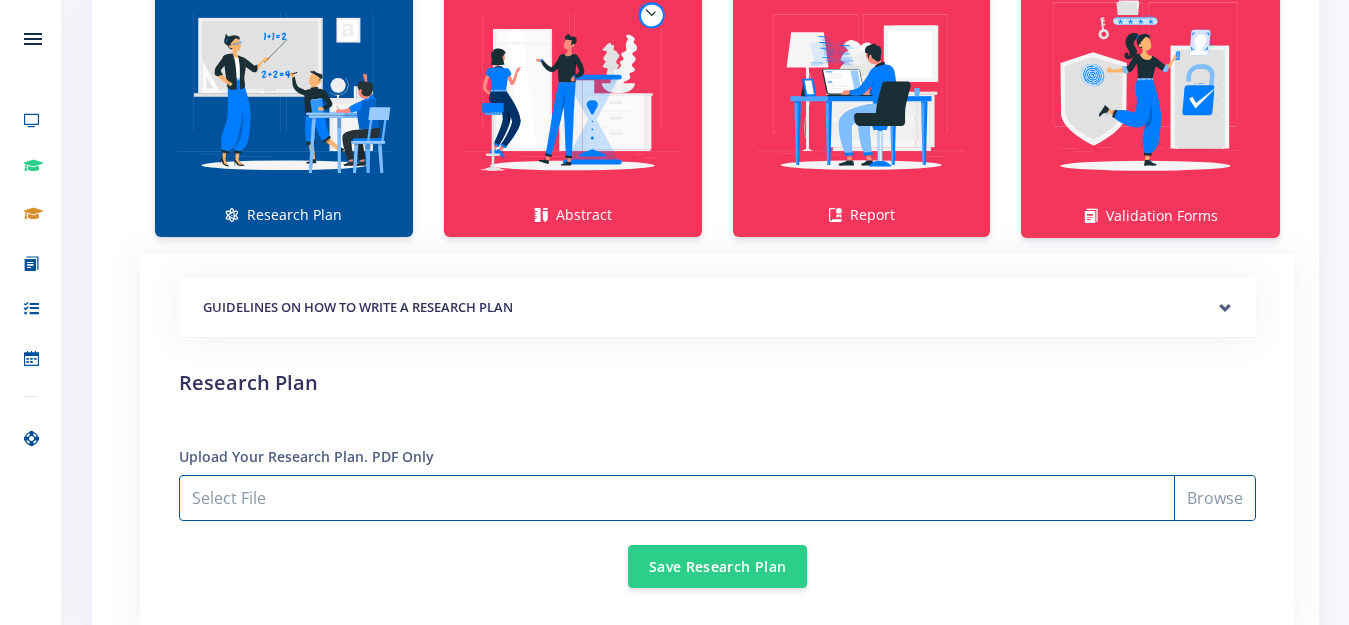 click on "Select File" at bounding box center (717, 498) 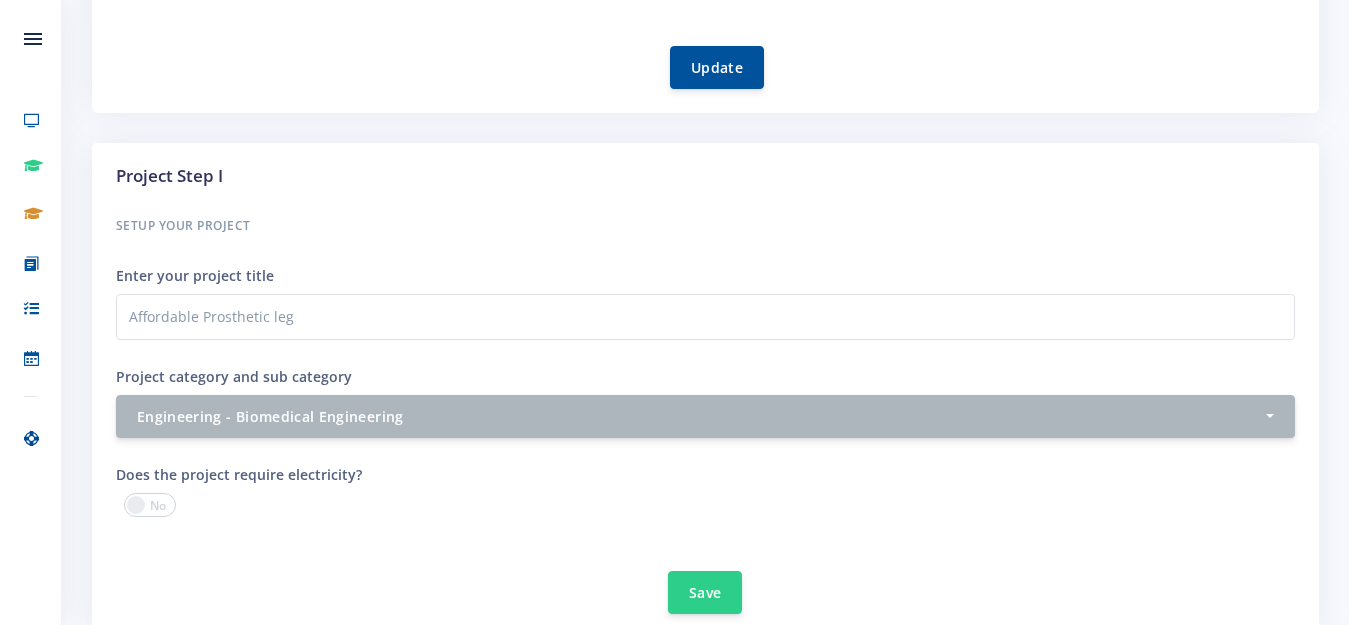 scroll, scrollTop: 0, scrollLeft: 0, axis: both 